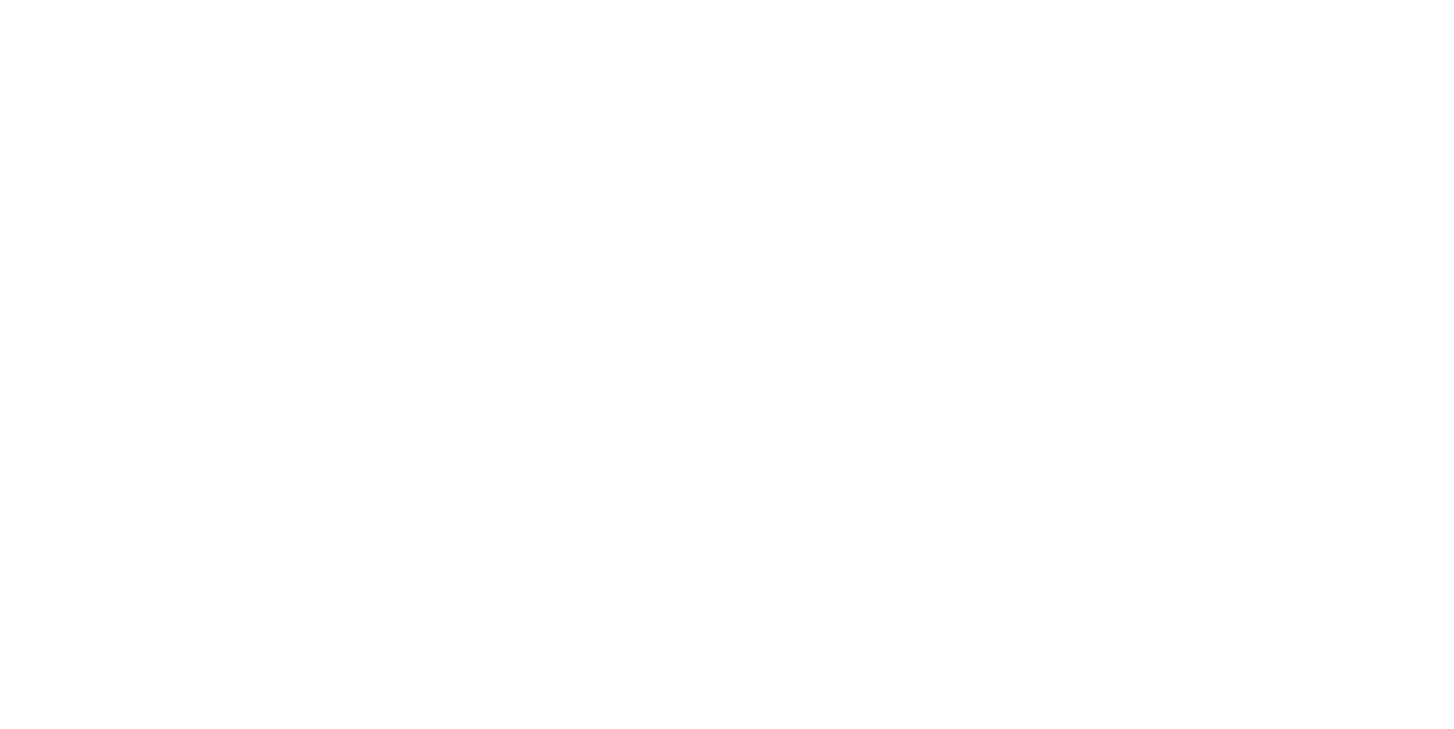 scroll, scrollTop: 0, scrollLeft: 0, axis: both 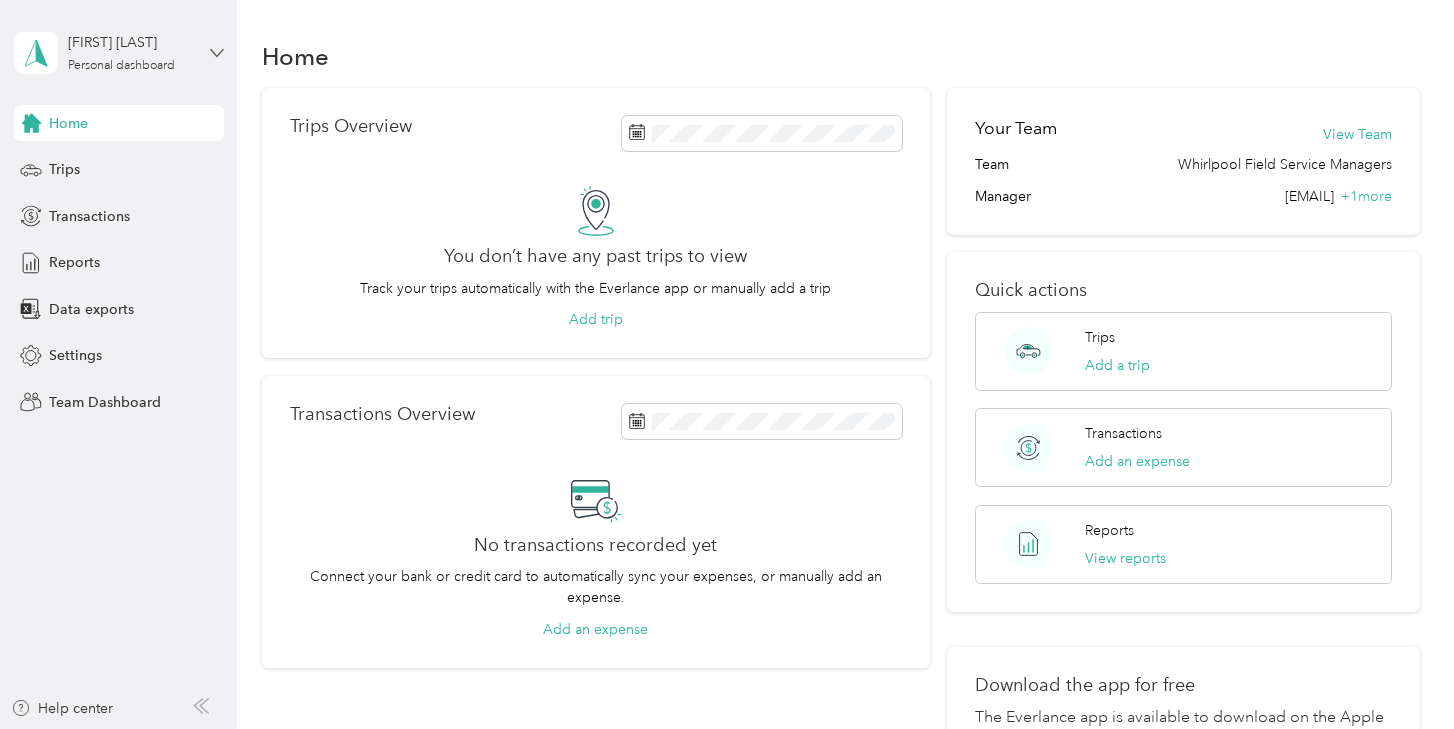 click 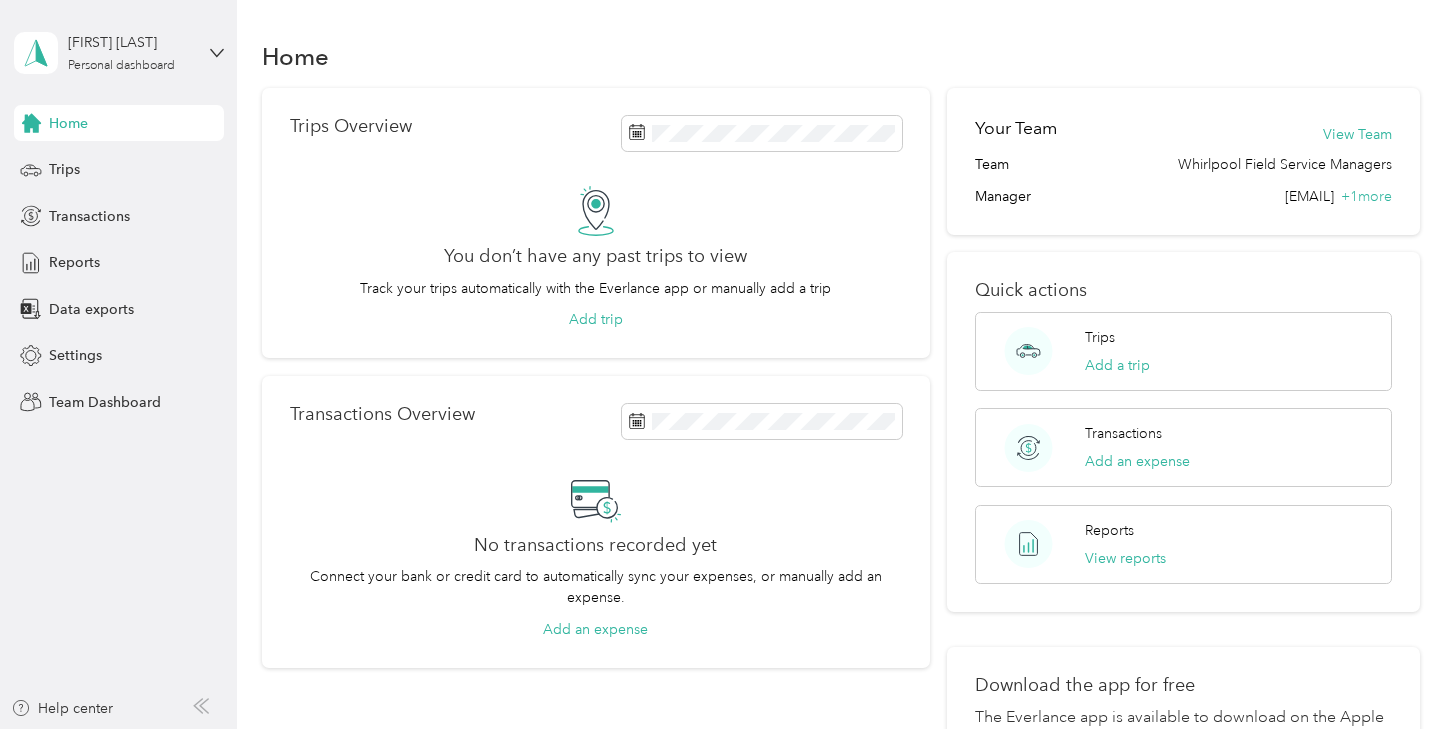 click on "Team dashboard" at bounding box center [166, 164] 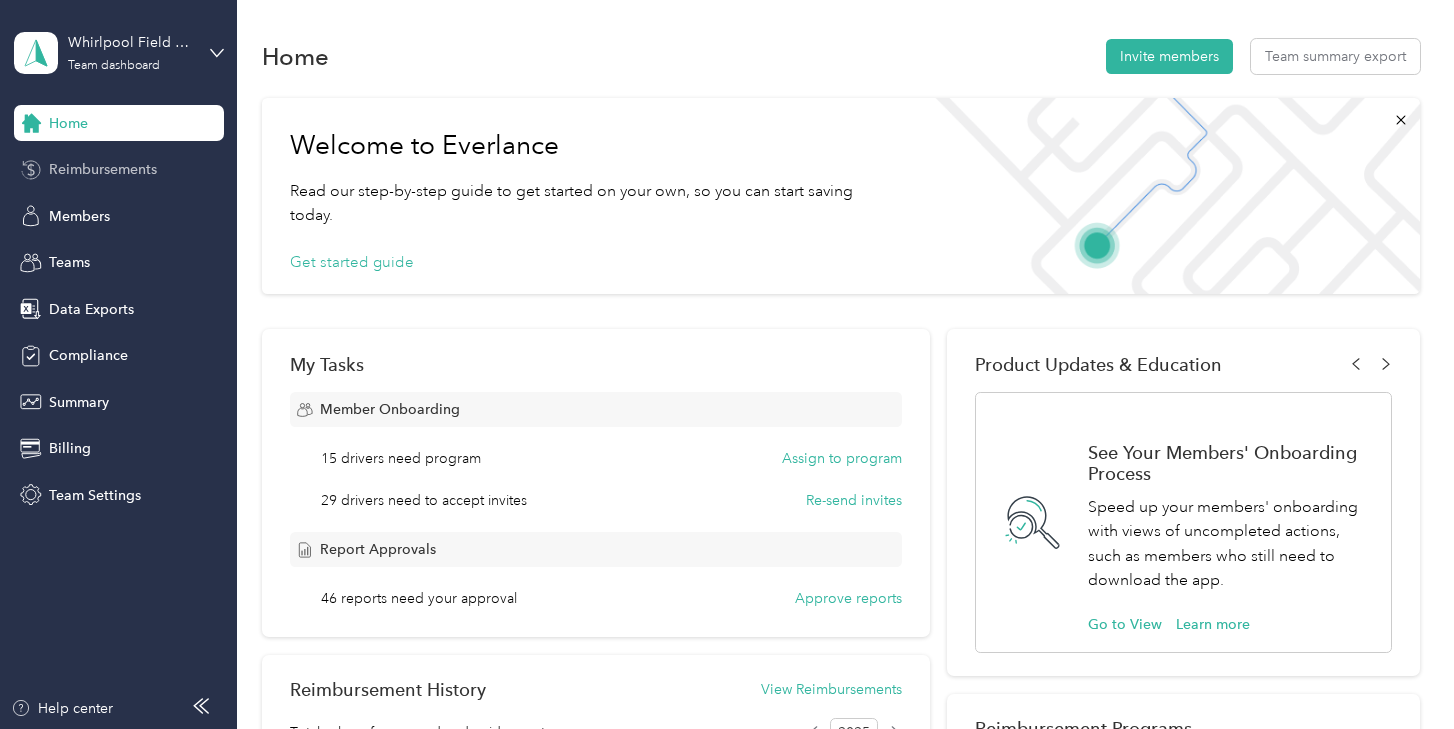 click on "Reimbursements" at bounding box center [103, 169] 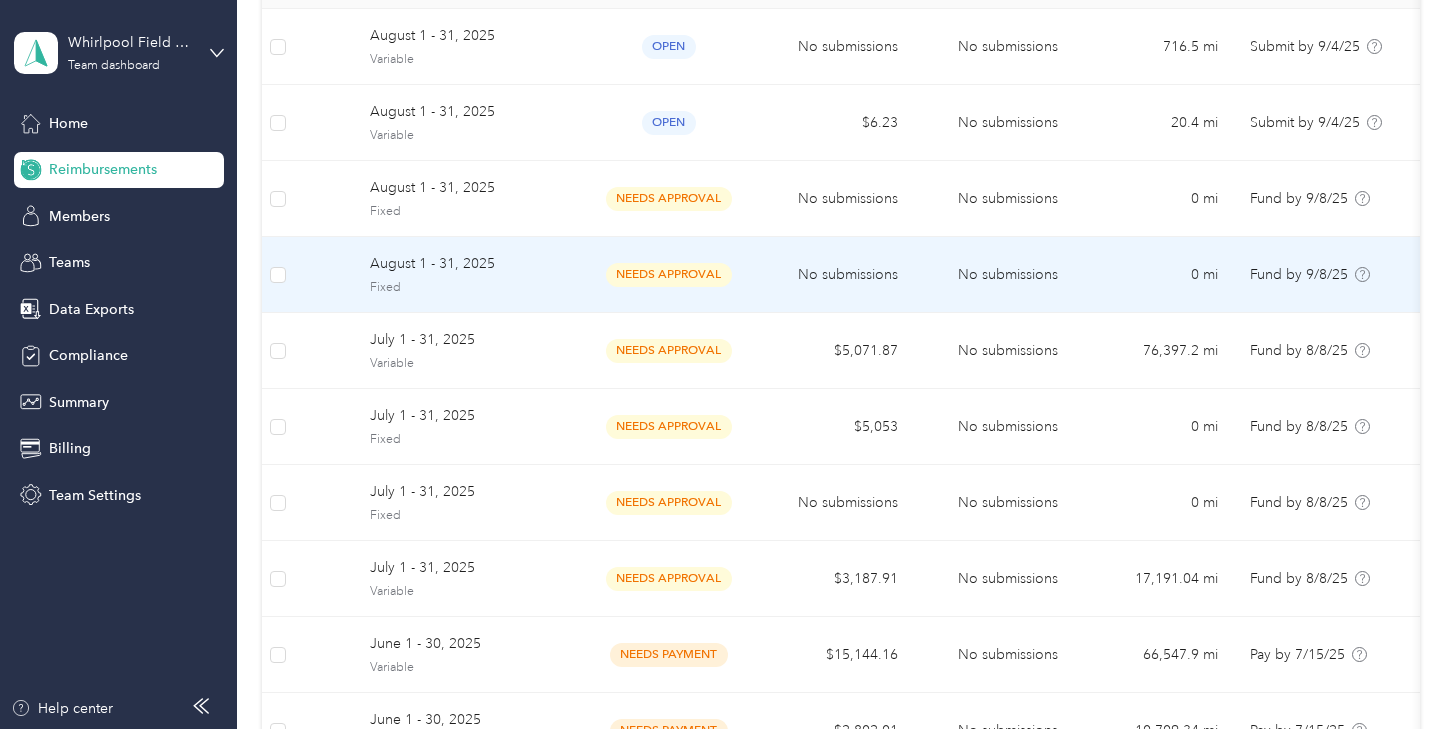 scroll, scrollTop: 293, scrollLeft: 0, axis: vertical 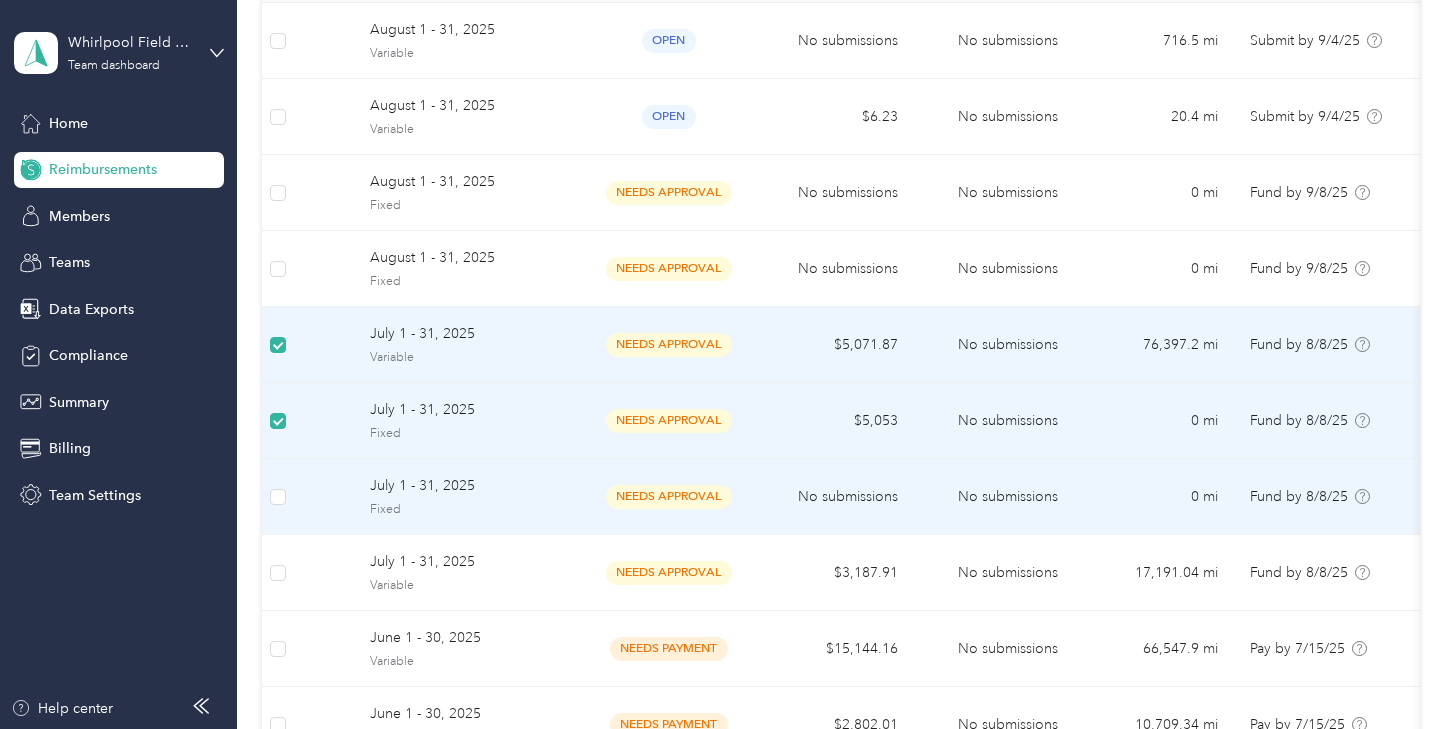 click at bounding box center [278, 497] 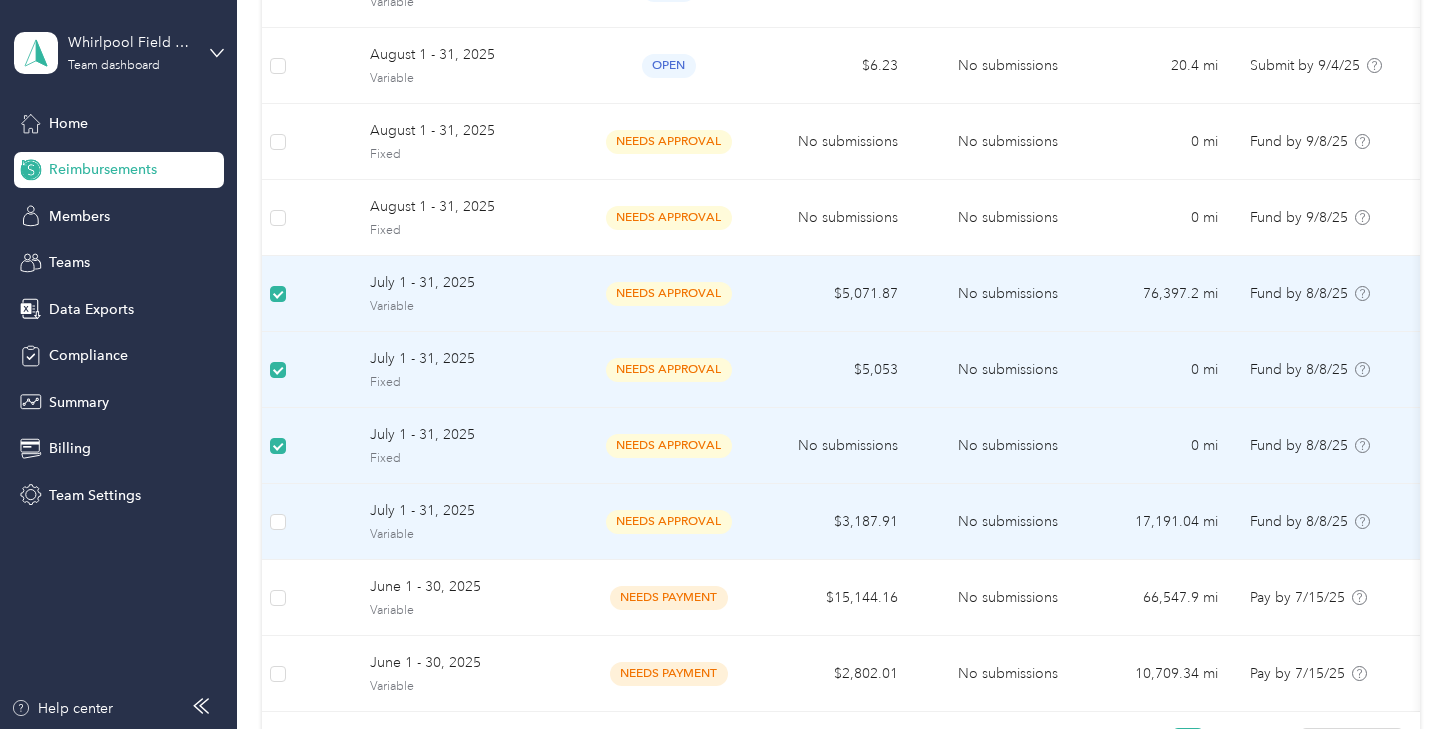 scroll, scrollTop: 343, scrollLeft: 0, axis: vertical 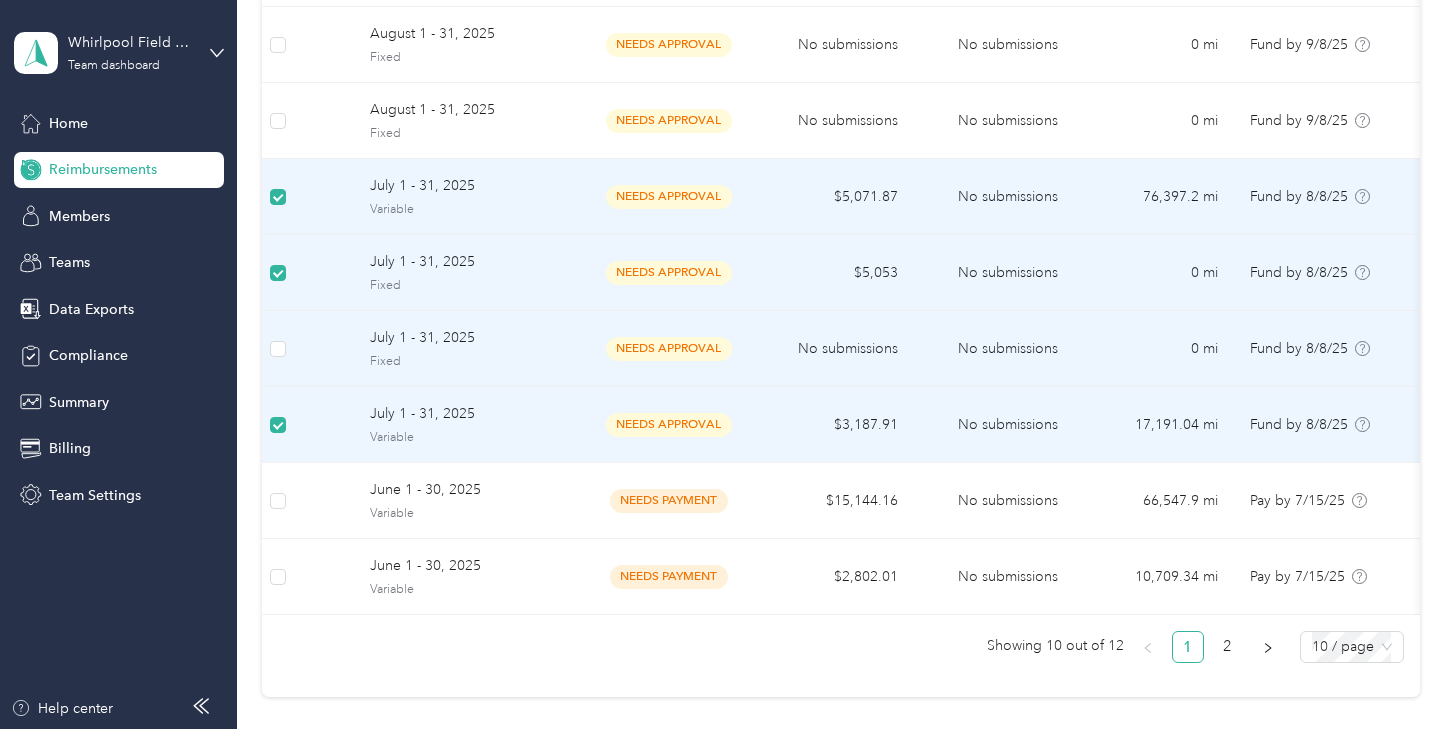 click at bounding box center (278, 349) 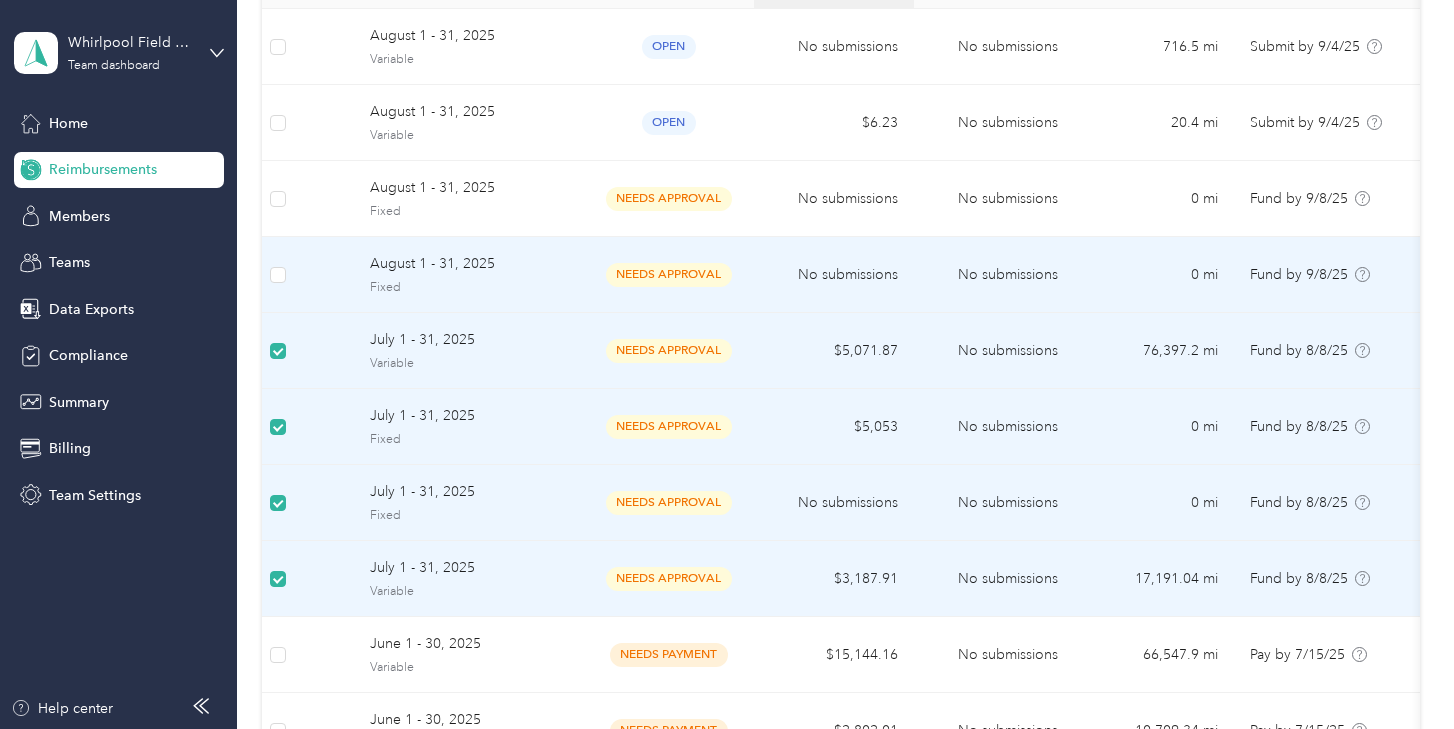 scroll, scrollTop: 307, scrollLeft: 0, axis: vertical 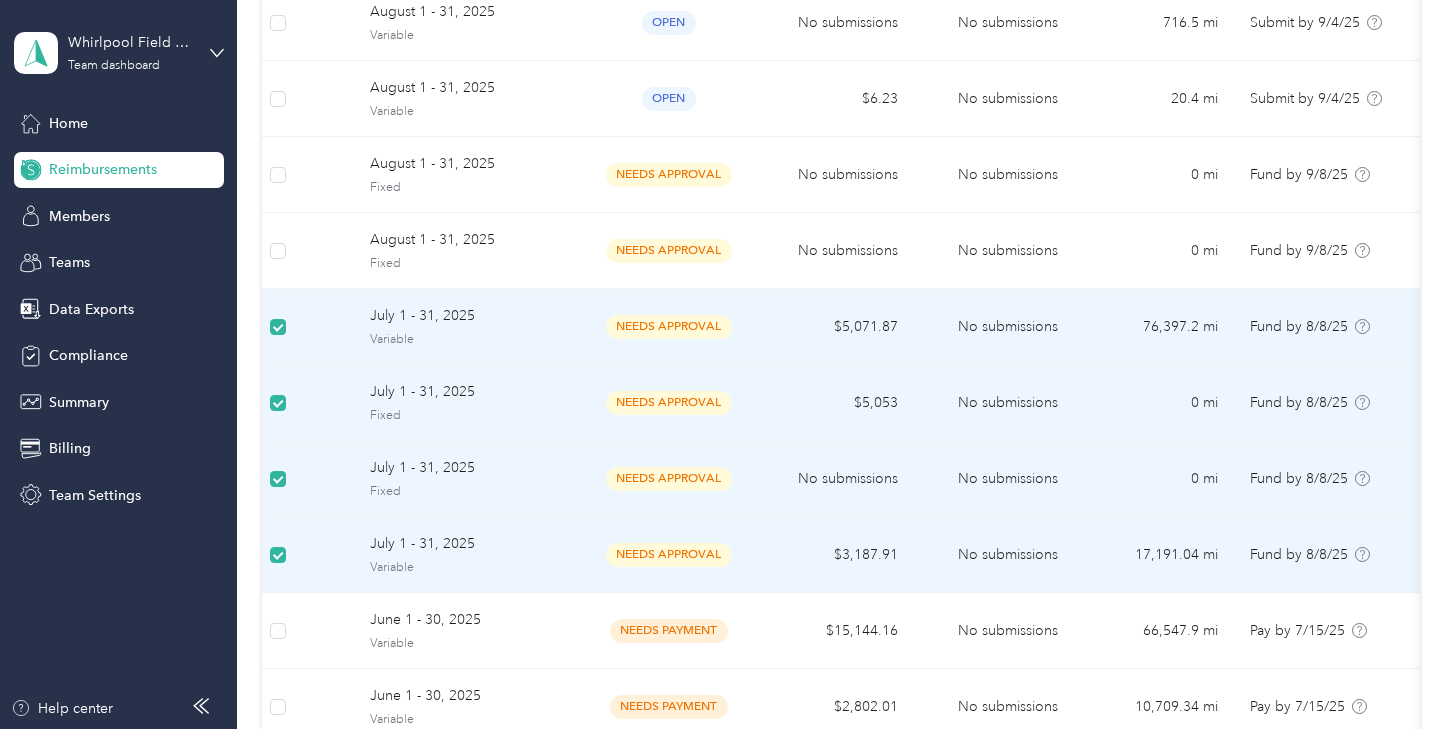 click at bounding box center [278, 327] 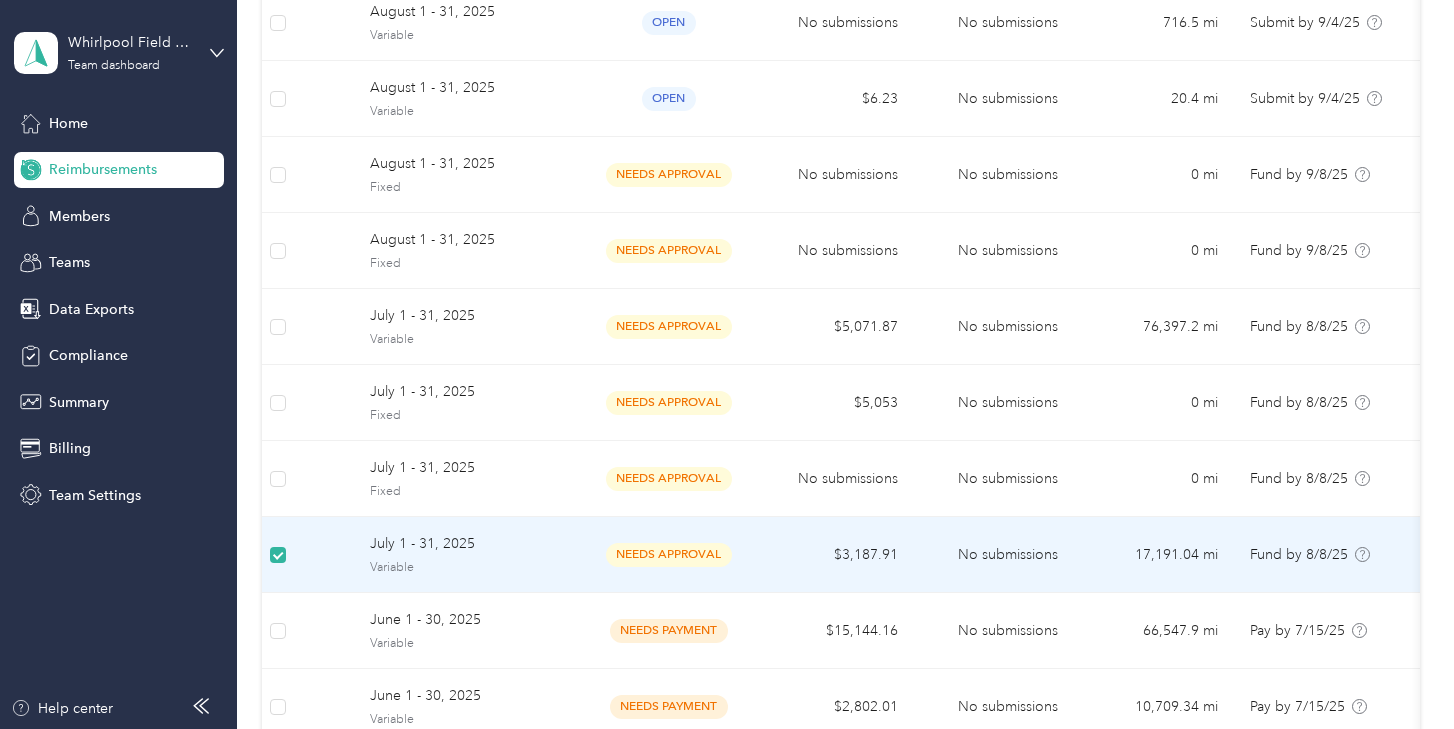 scroll, scrollTop: 311, scrollLeft: 0, axis: vertical 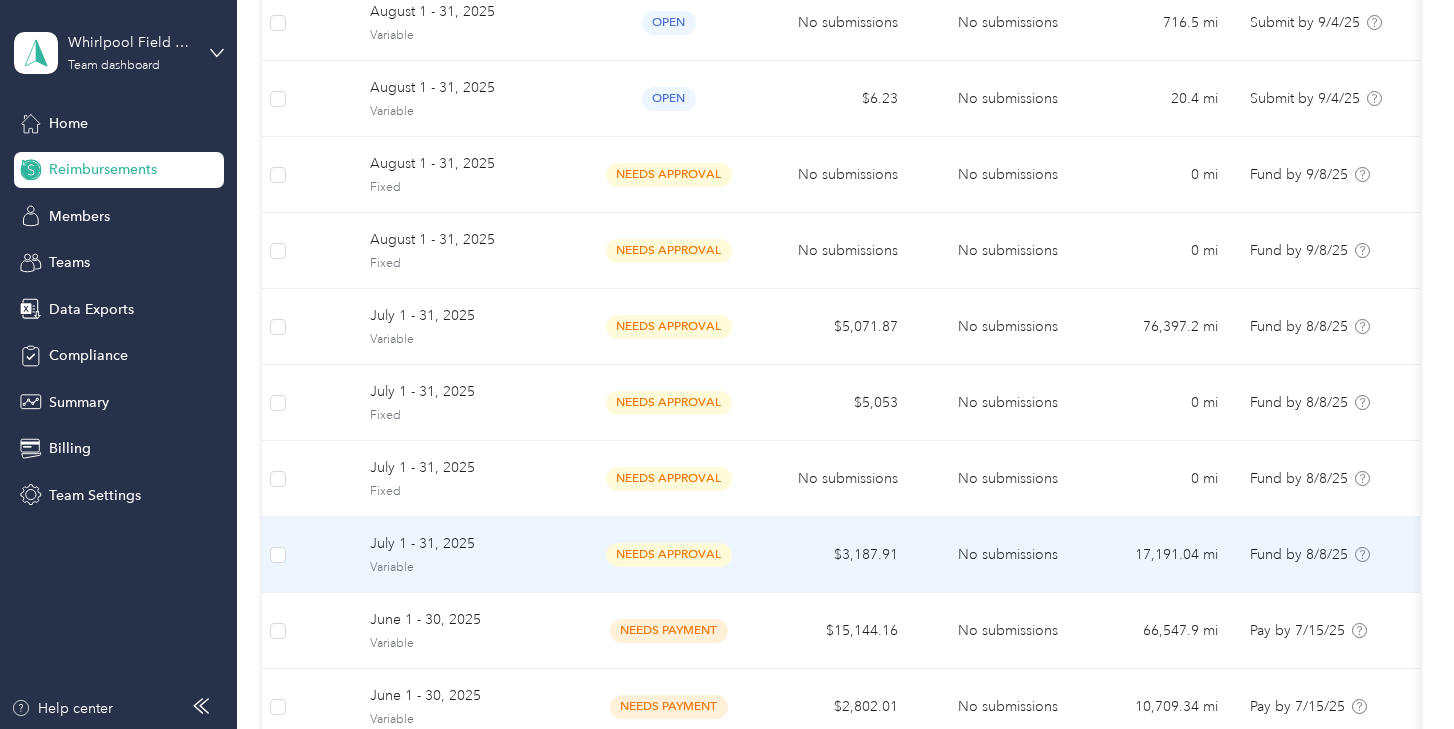 click on "July 1 - 31, 2025" at bounding box center (469, 544) 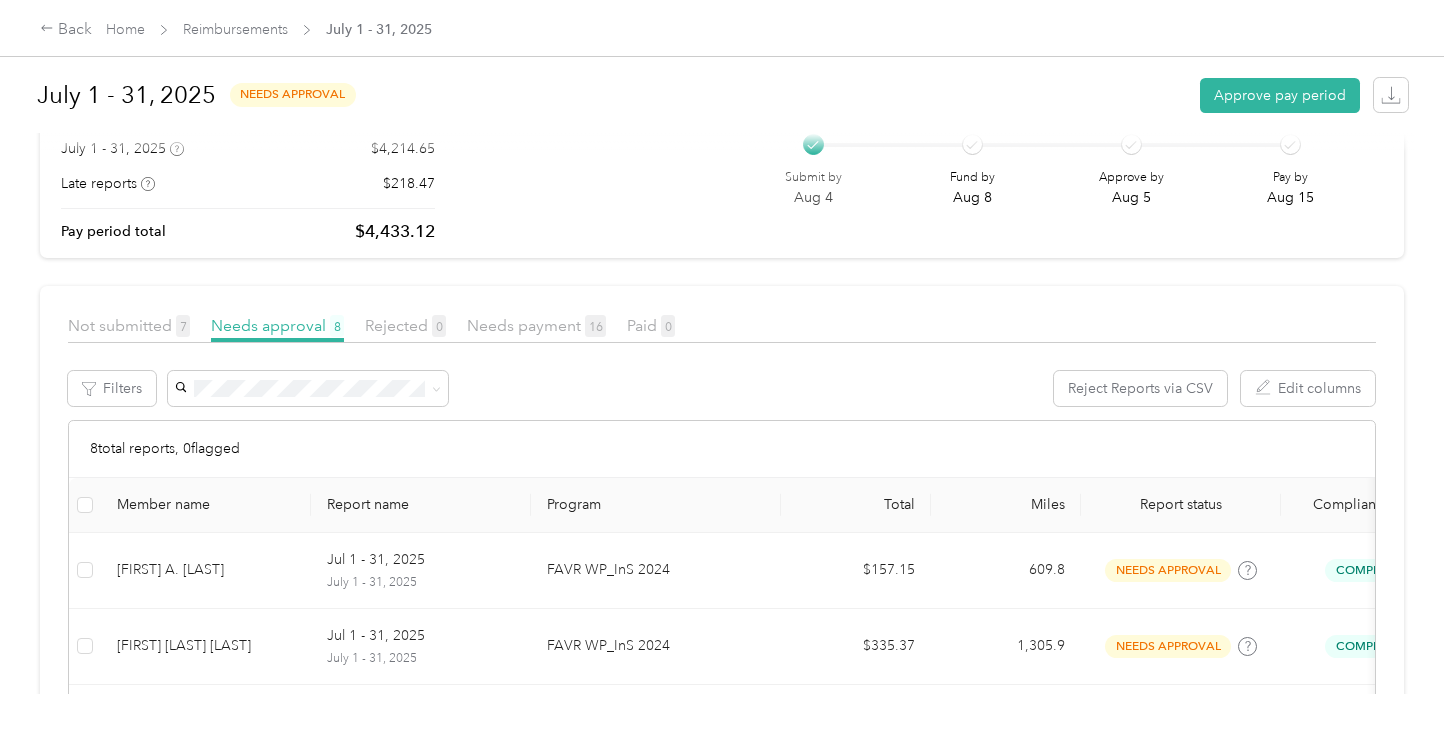 scroll, scrollTop: 0, scrollLeft: 0, axis: both 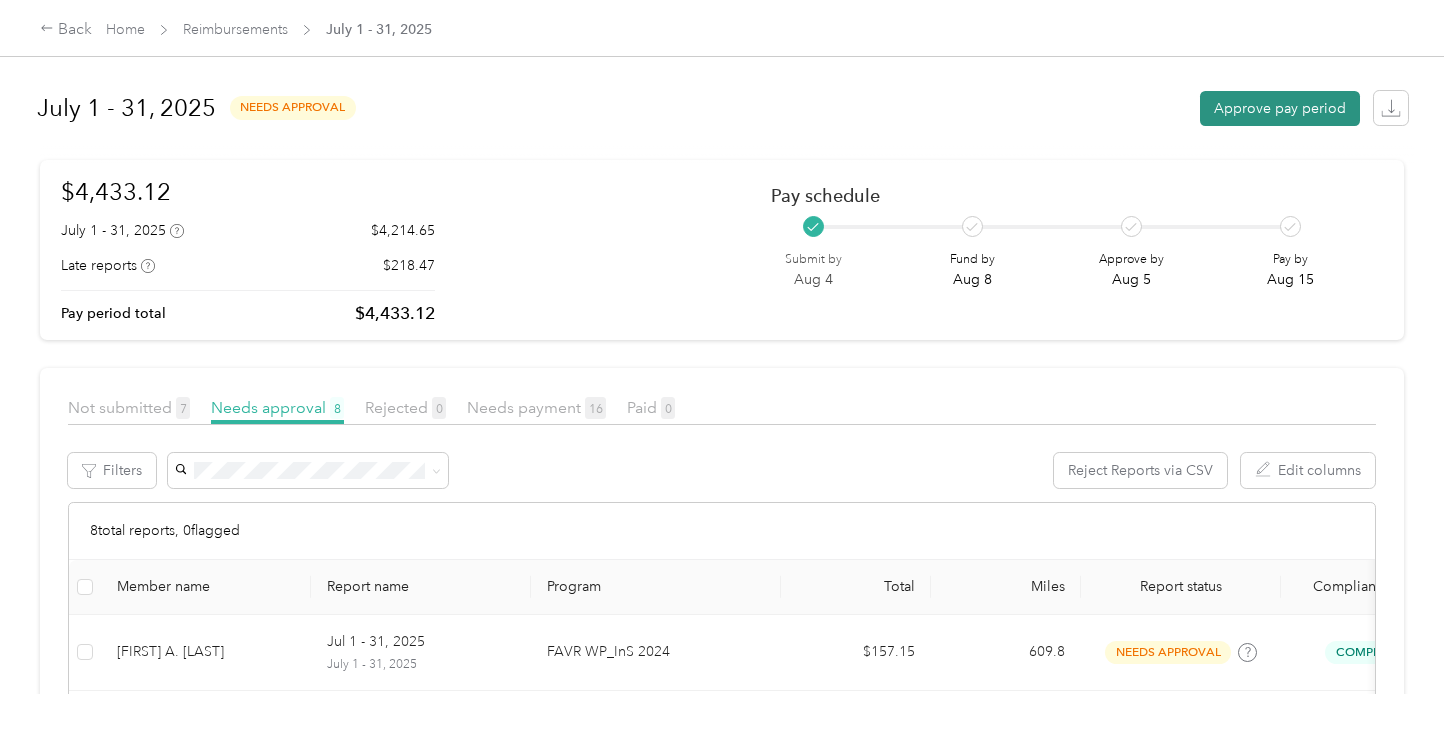 click on "Approve pay period" at bounding box center (1280, 108) 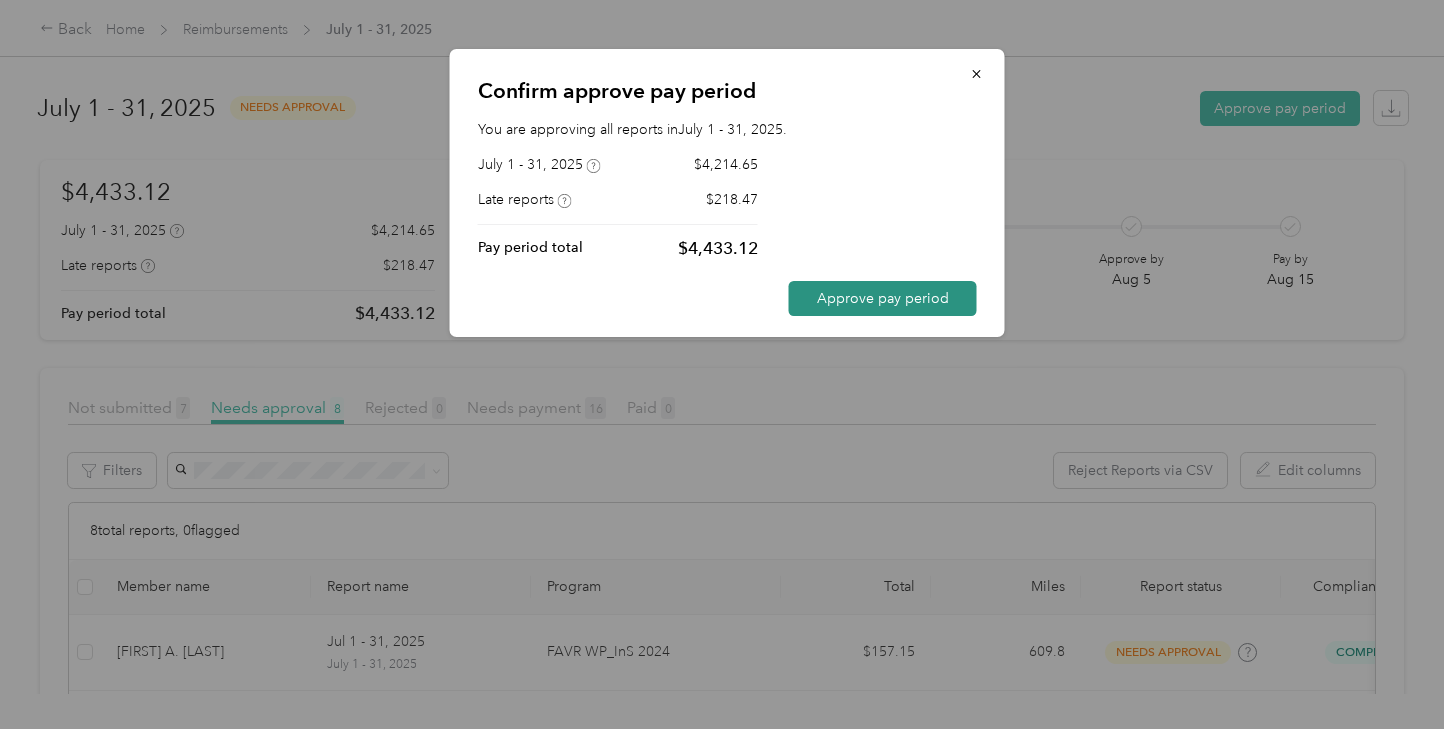click on "Approve pay period" at bounding box center (883, 298) 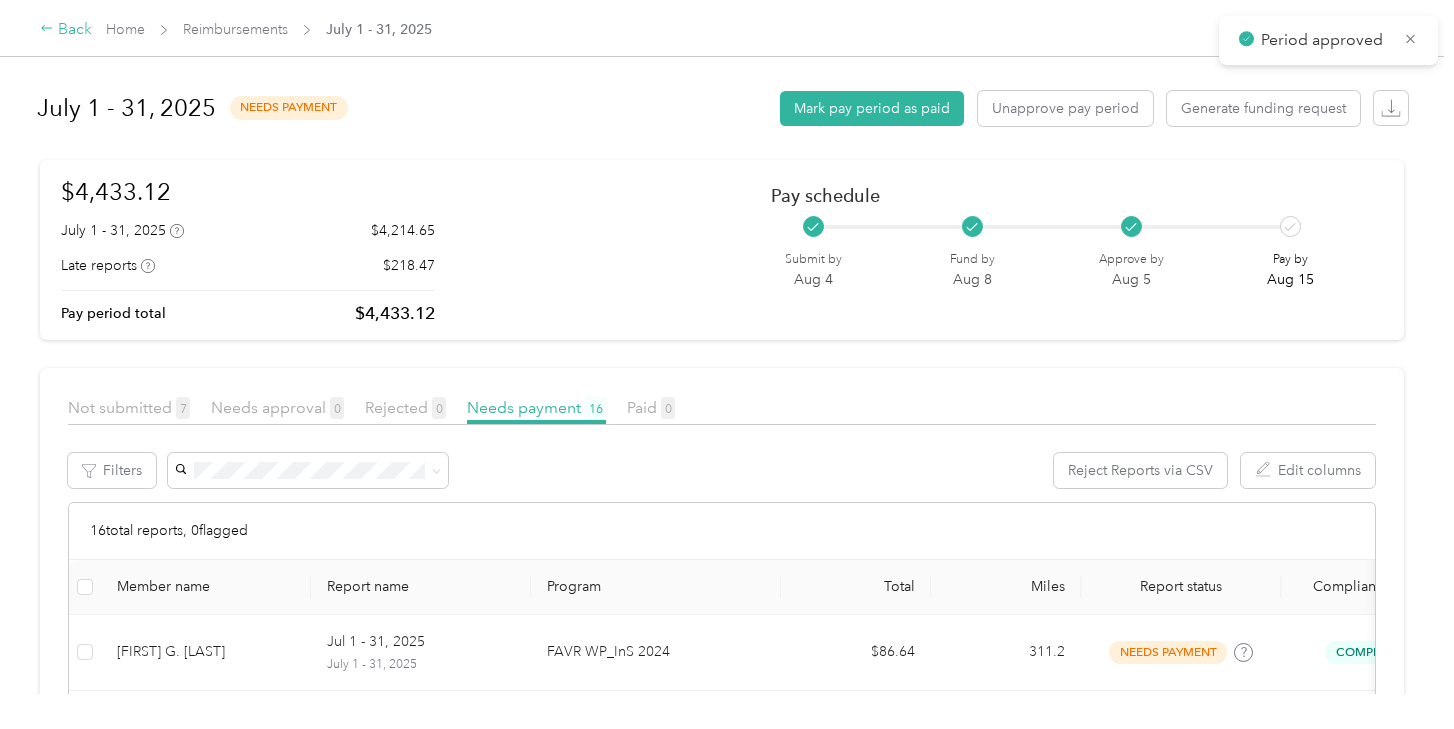 click on "Back" at bounding box center (66, 30) 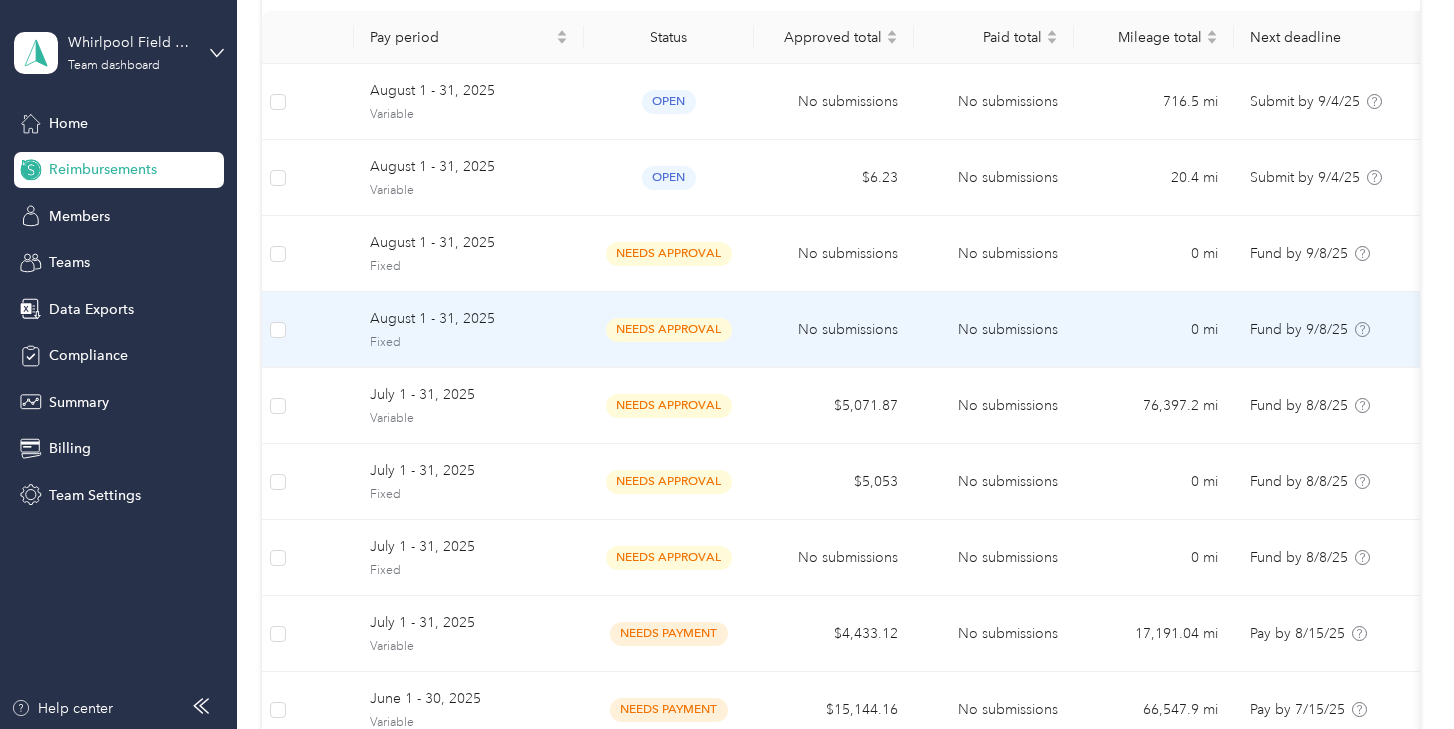 scroll, scrollTop: 235, scrollLeft: 0, axis: vertical 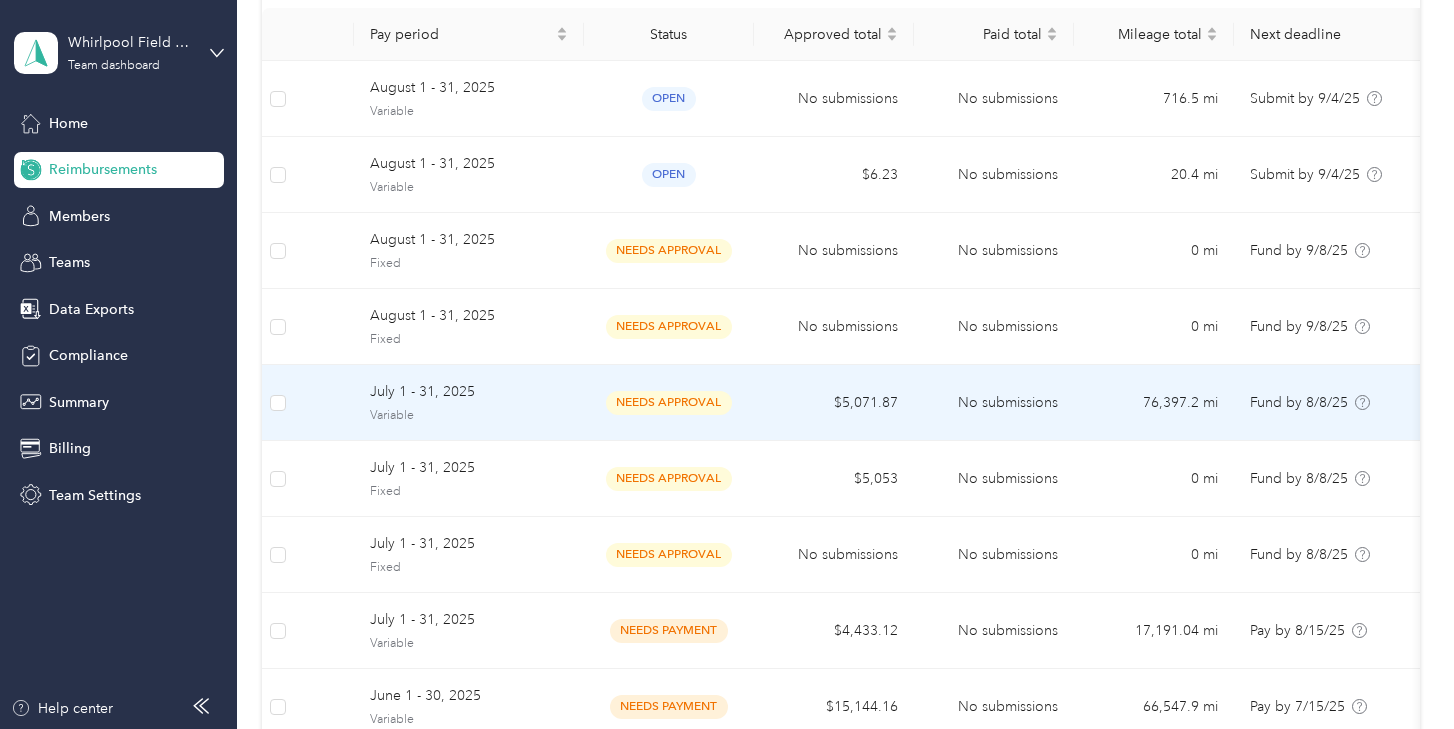 click on "July 1 - 31, 2025" at bounding box center (469, 392) 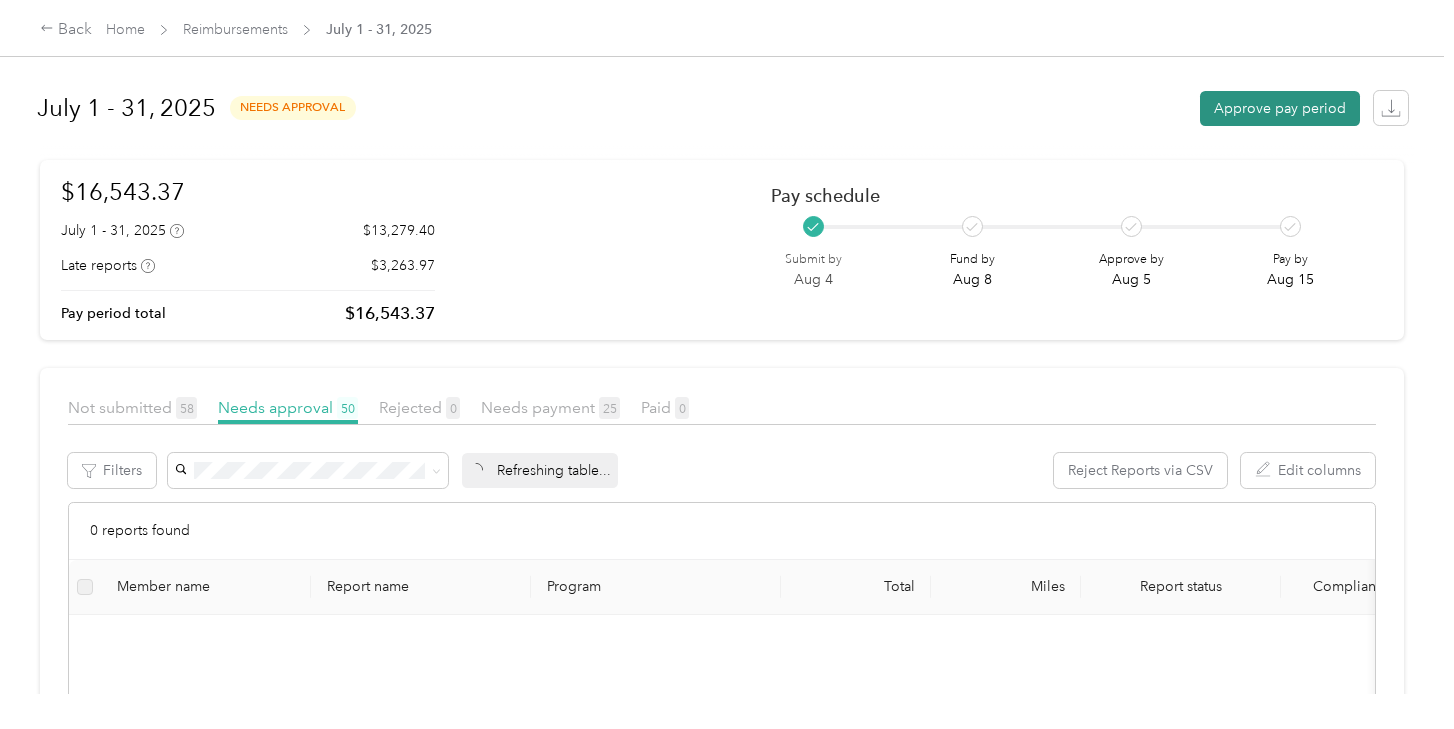 click on "Approve pay period" at bounding box center (1280, 108) 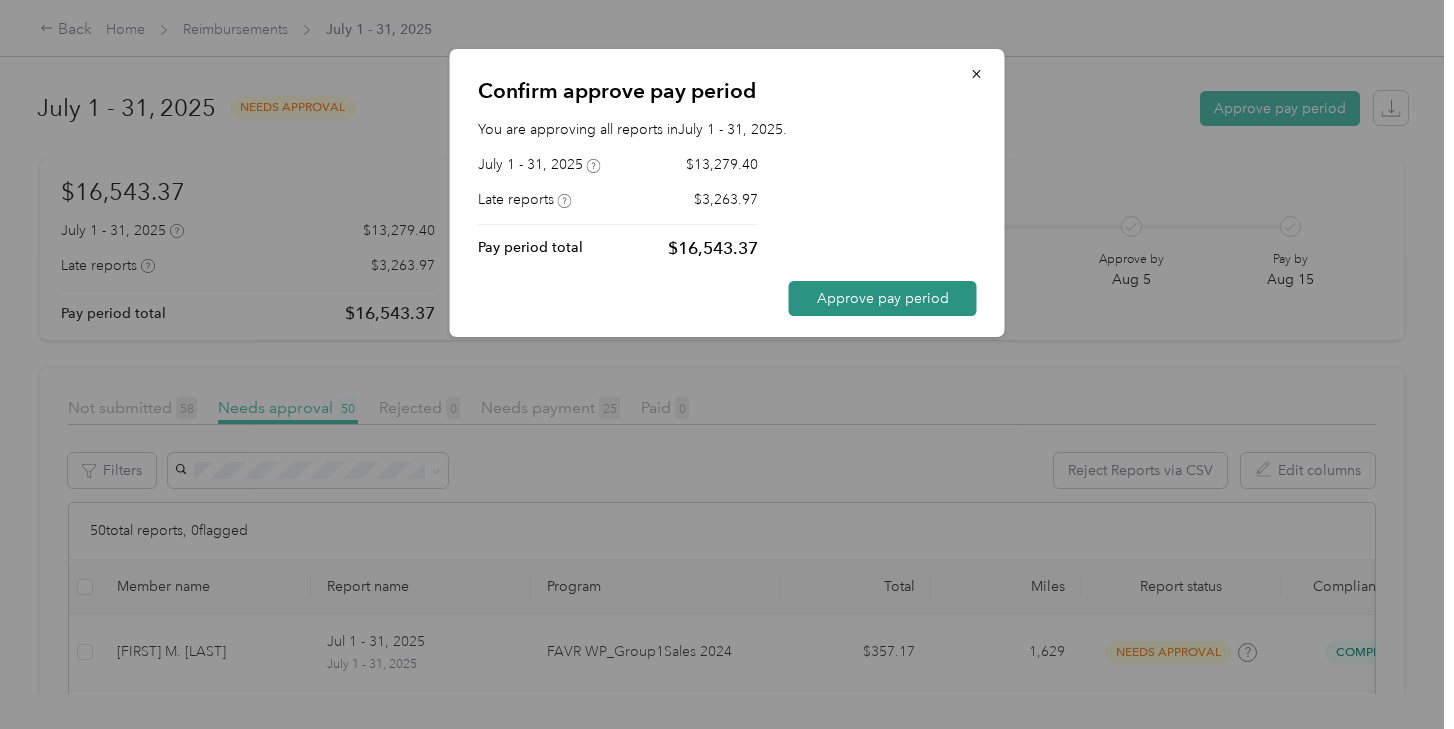 click on "Approve pay period" at bounding box center (883, 298) 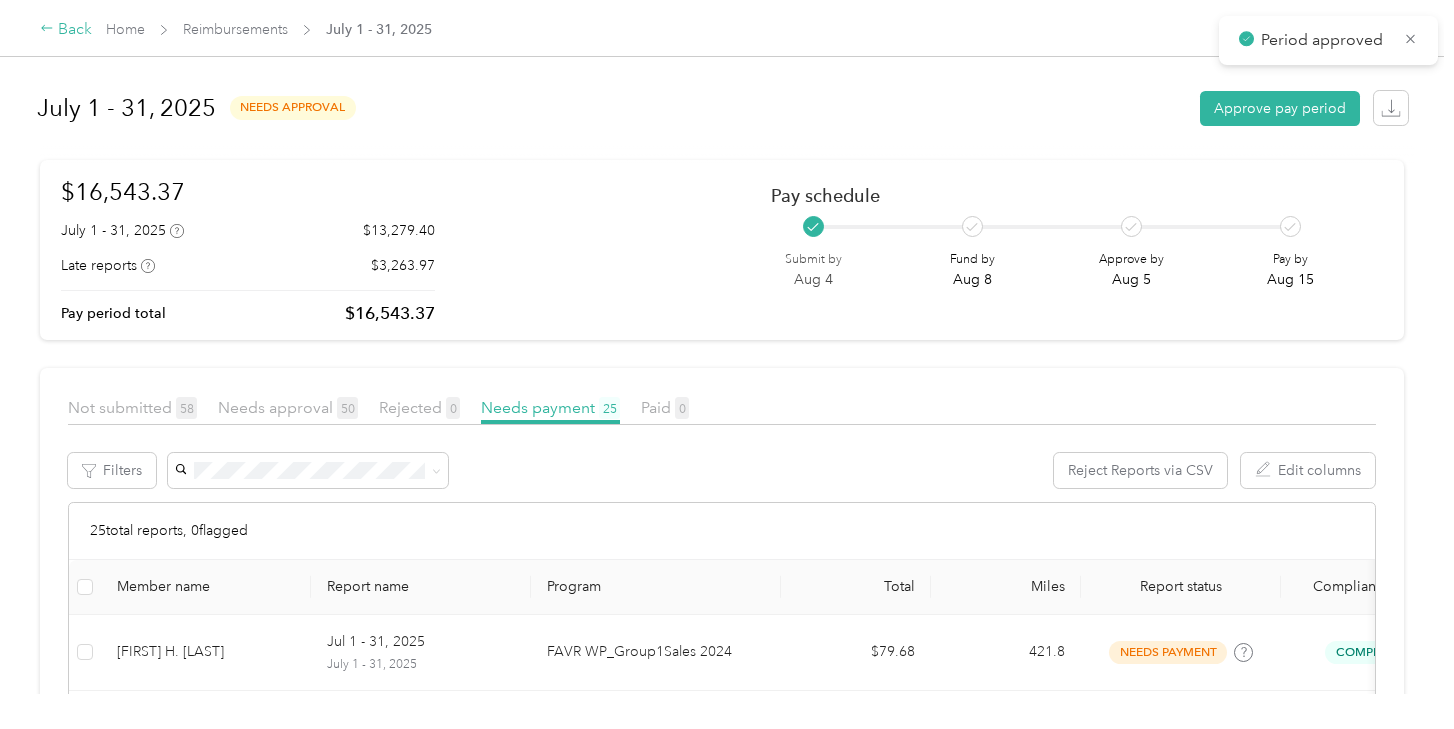 click on "Back" at bounding box center (66, 30) 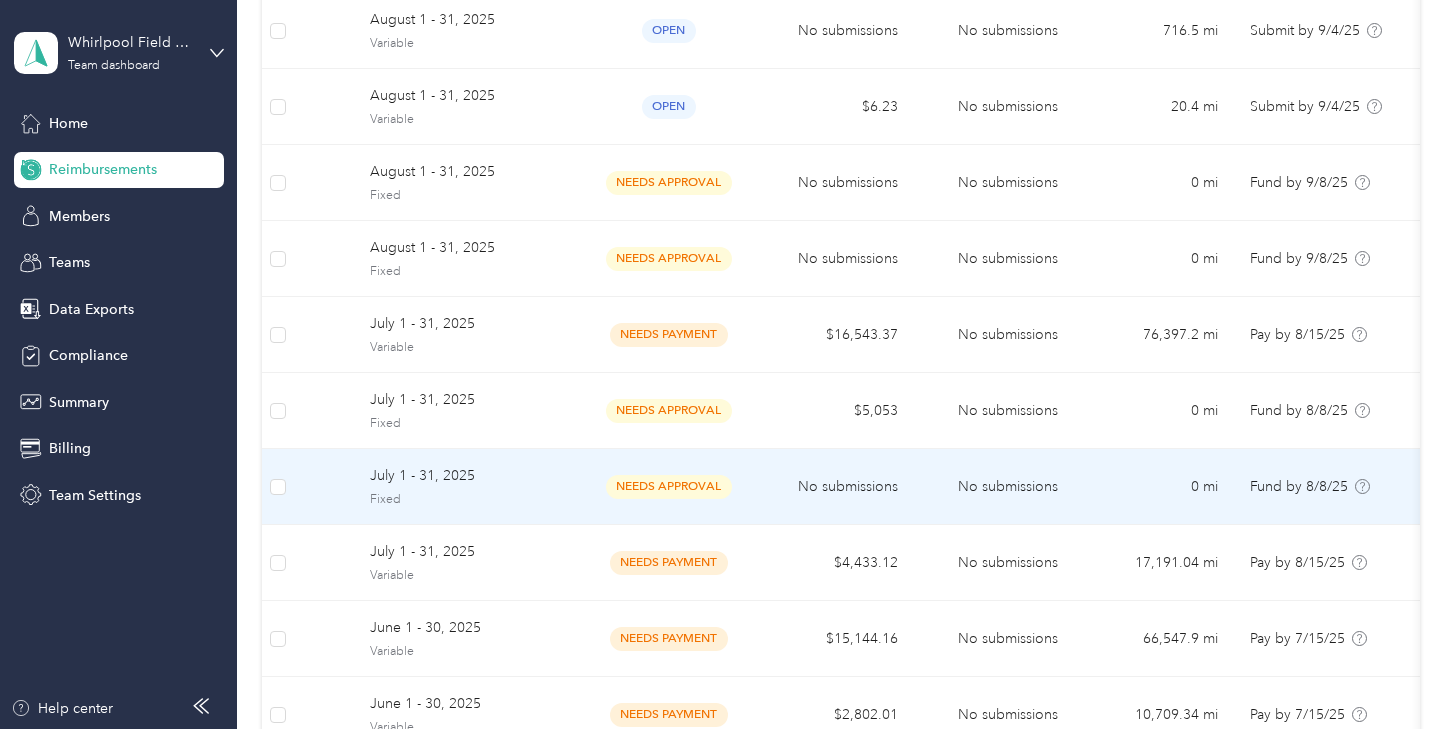 scroll, scrollTop: 323, scrollLeft: 0, axis: vertical 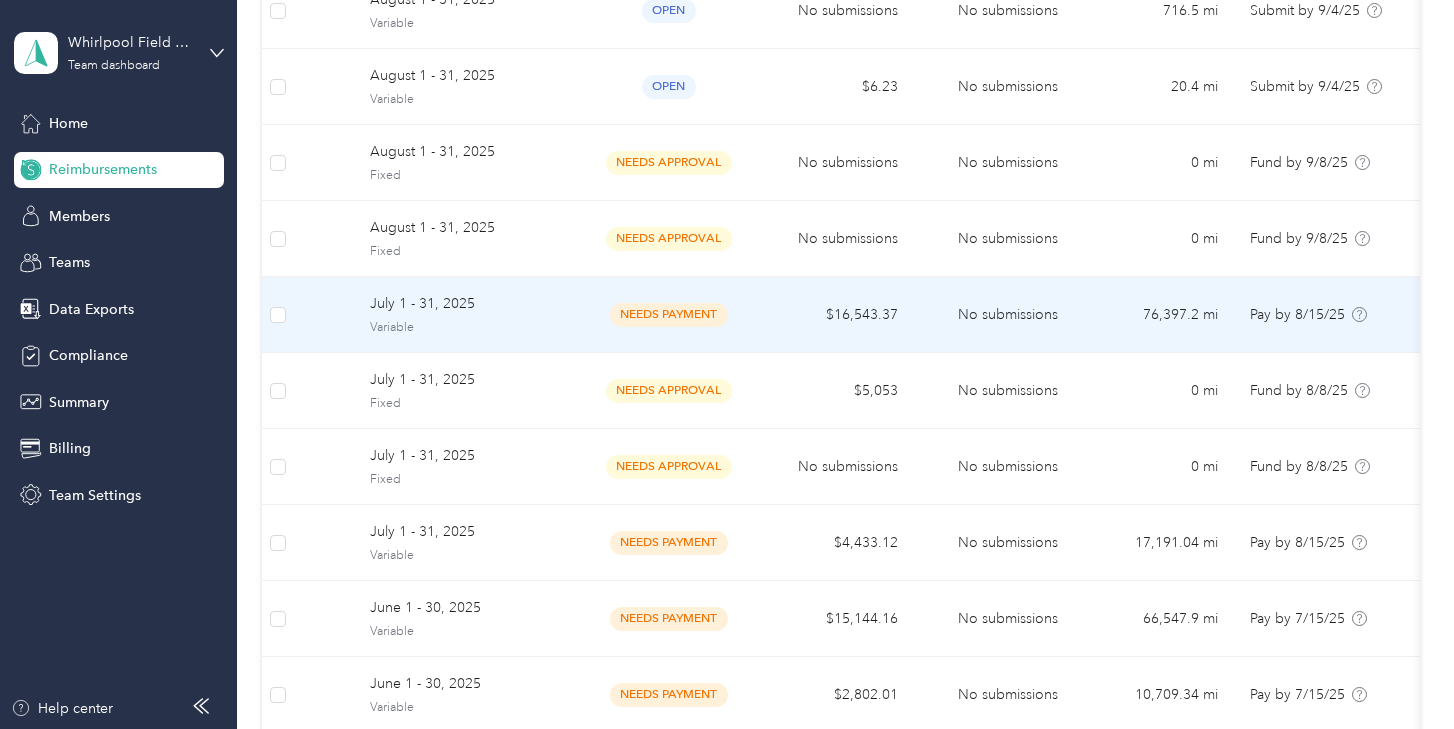 click on "Variable" at bounding box center (469, 328) 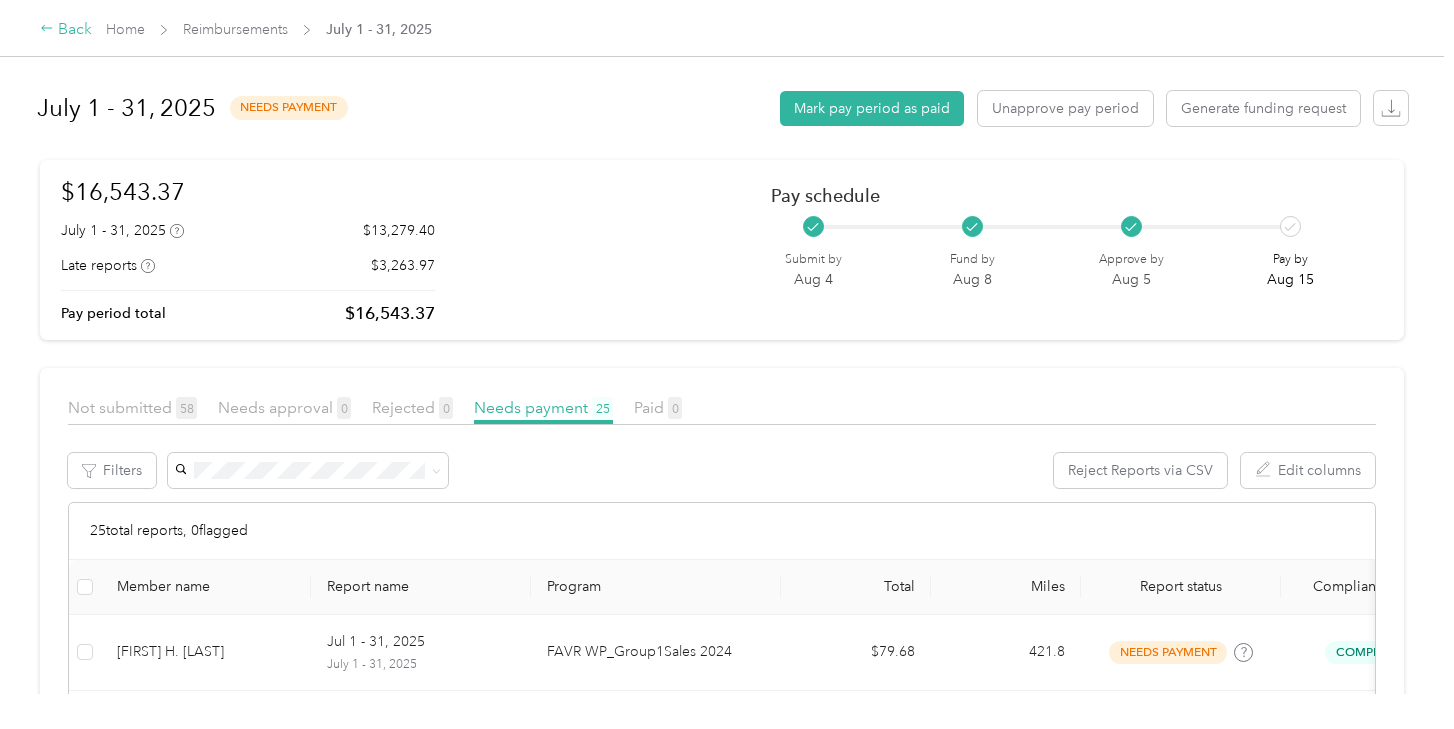 click on "Back" at bounding box center (66, 30) 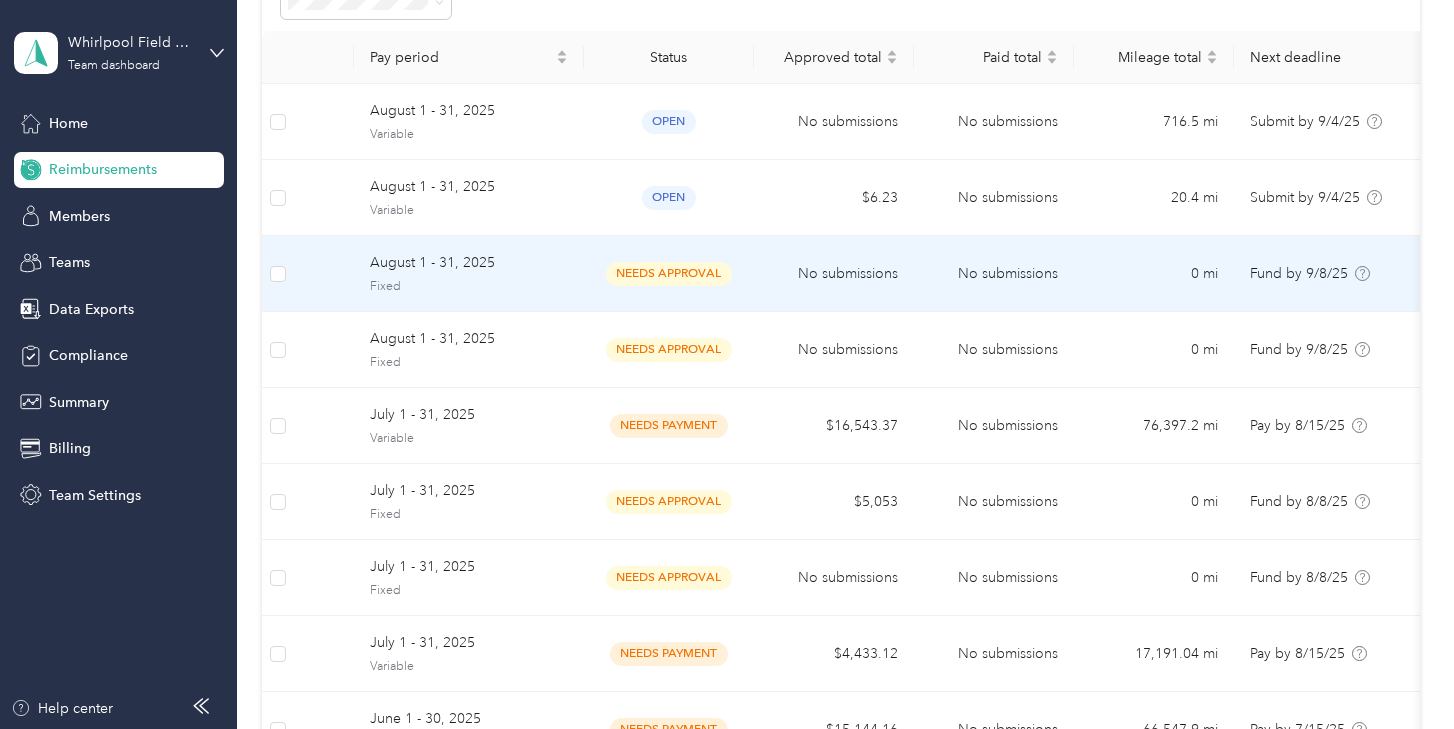 scroll, scrollTop: 214, scrollLeft: 0, axis: vertical 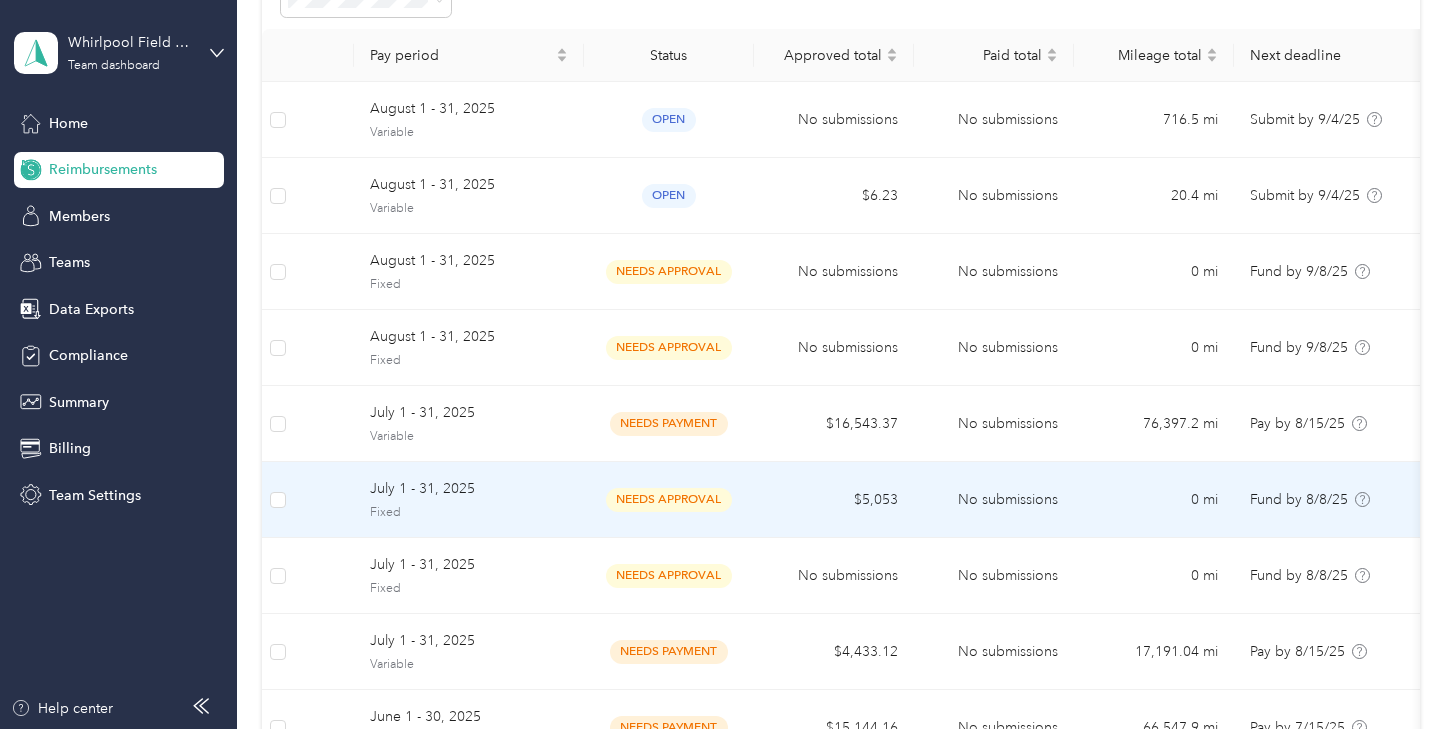 click on "July 1 - 31, 2025" at bounding box center [469, 489] 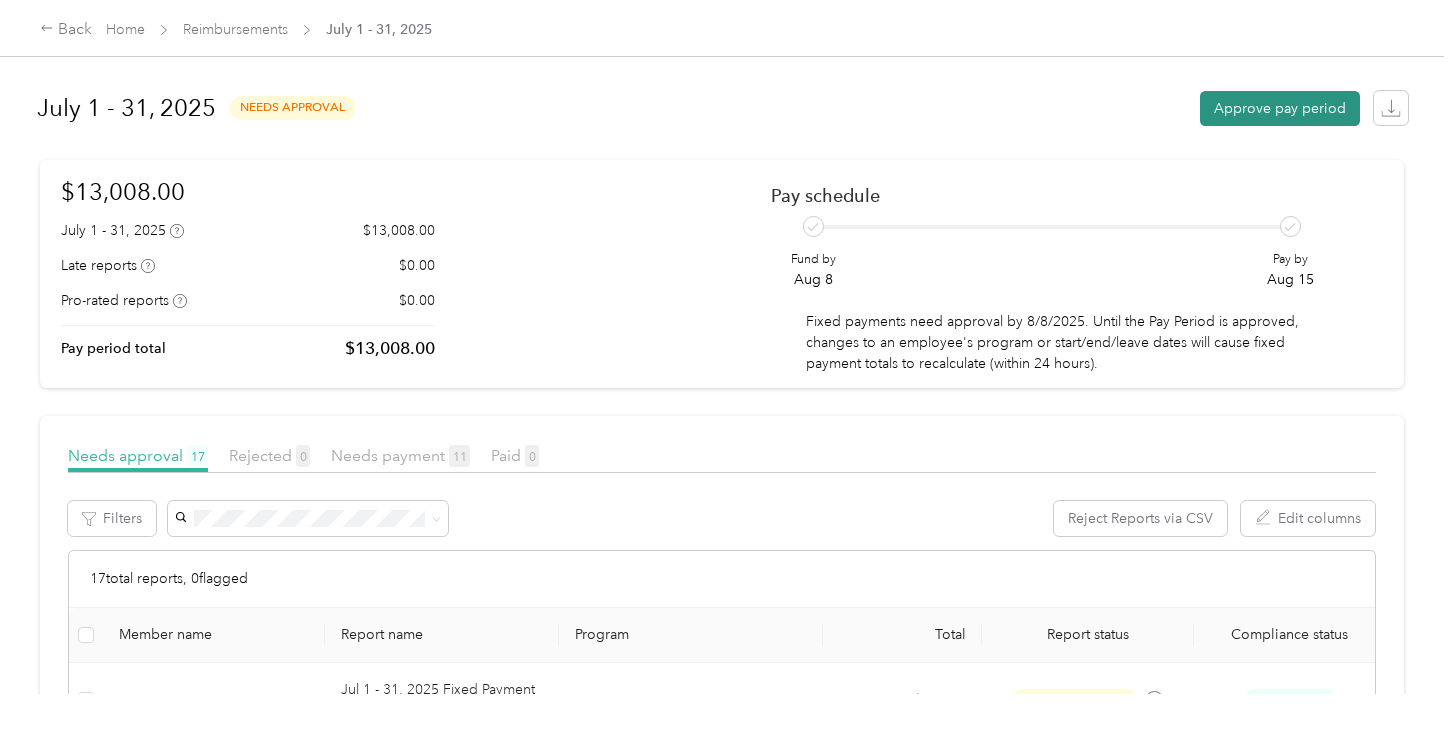 click on "Approve pay period" at bounding box center (1280, 108) 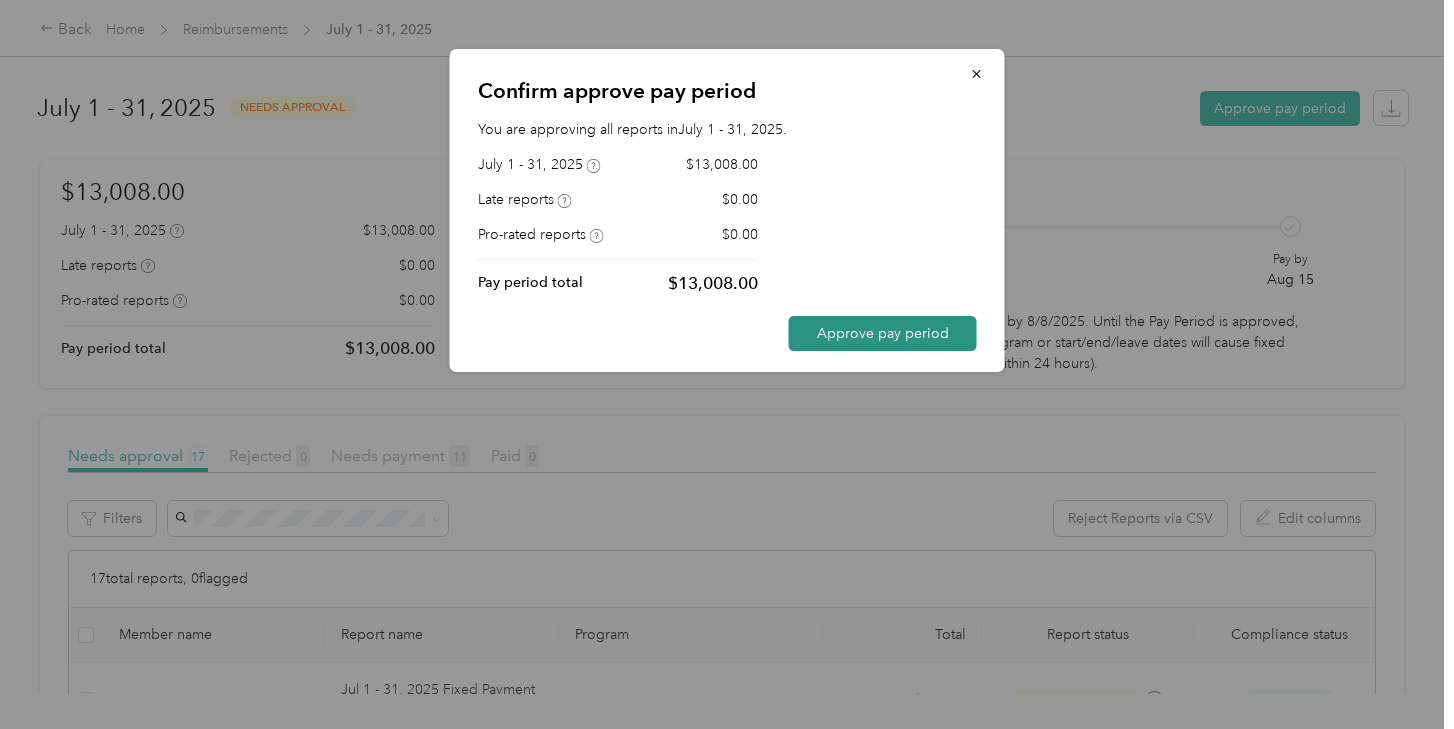 click on "Approve pay period" at bounding box center (883, 333) 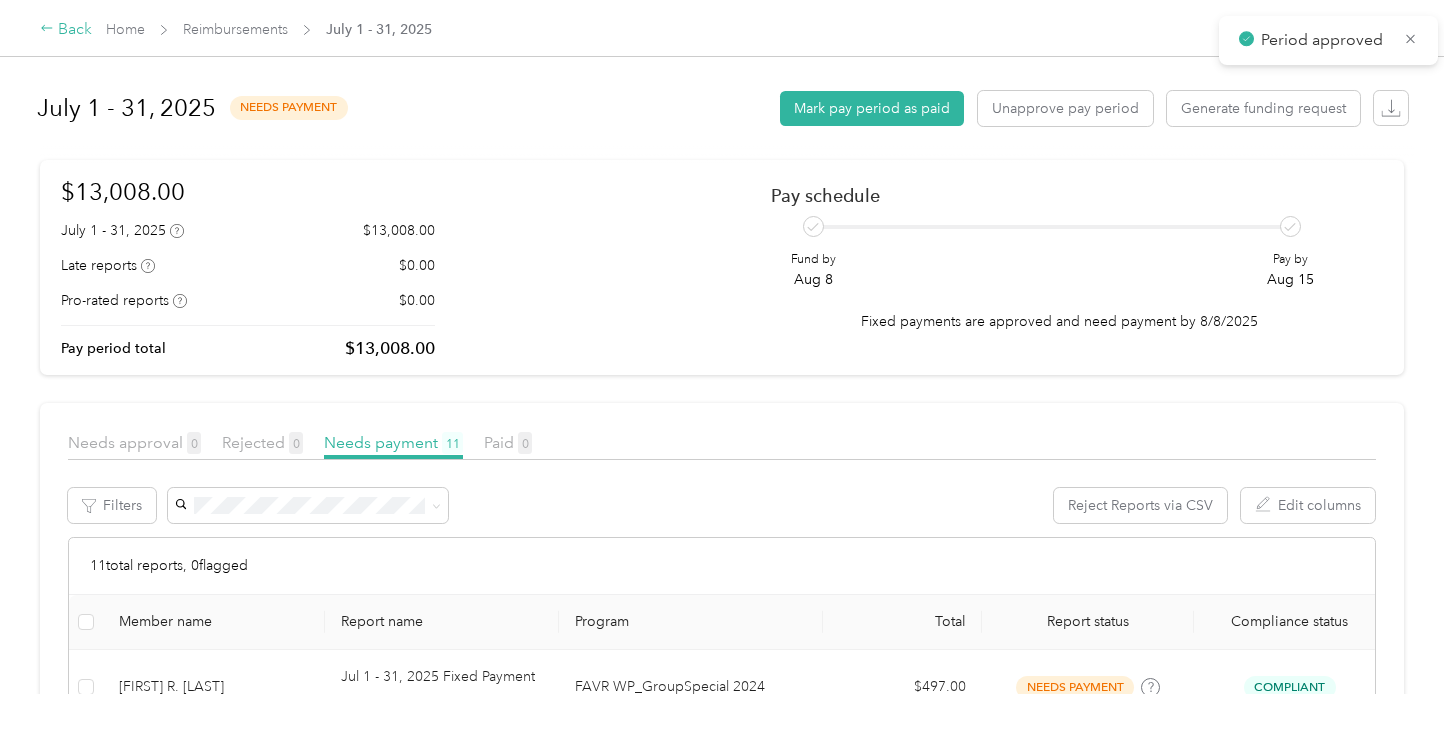 click on "Back" at bounding box center [66, 30] 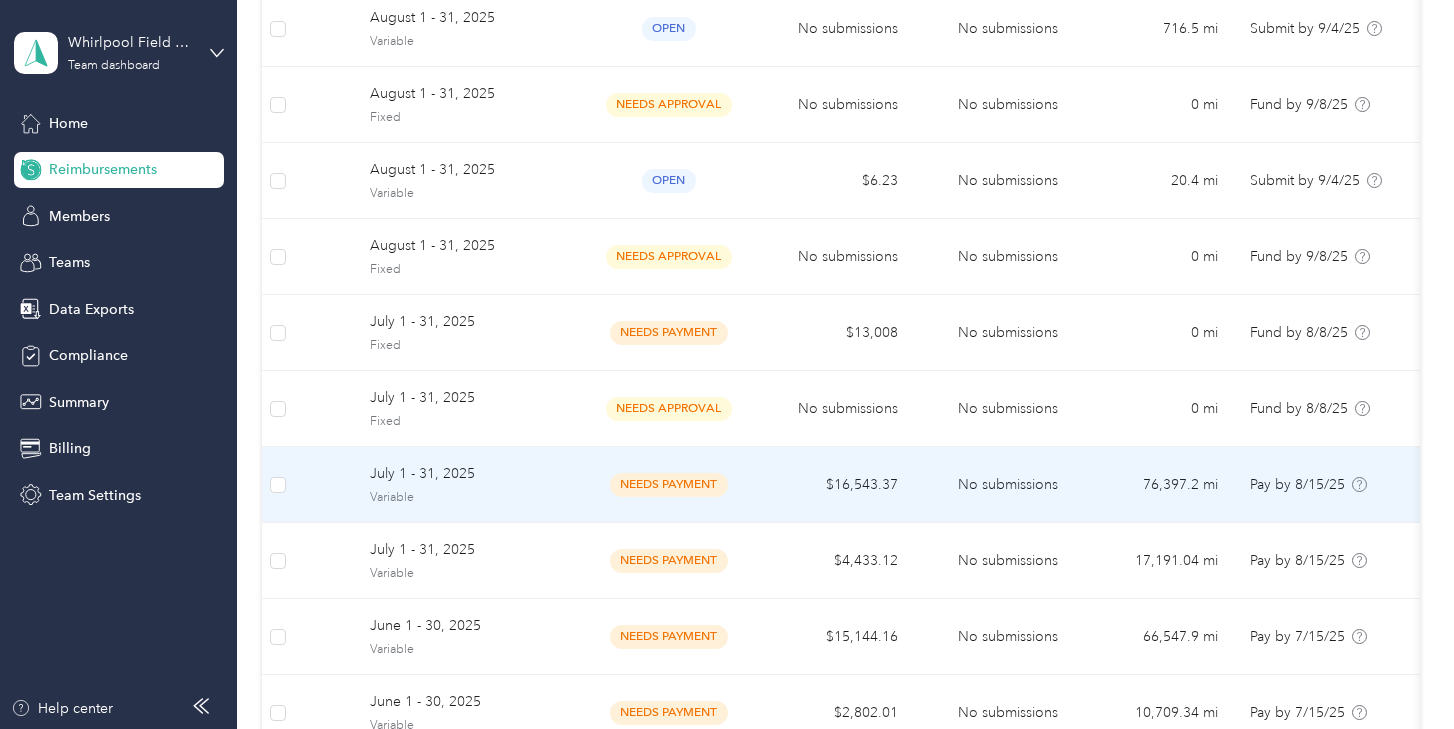 scroll, scrollTop: 322, scrollLeft: 0, axis: vertical 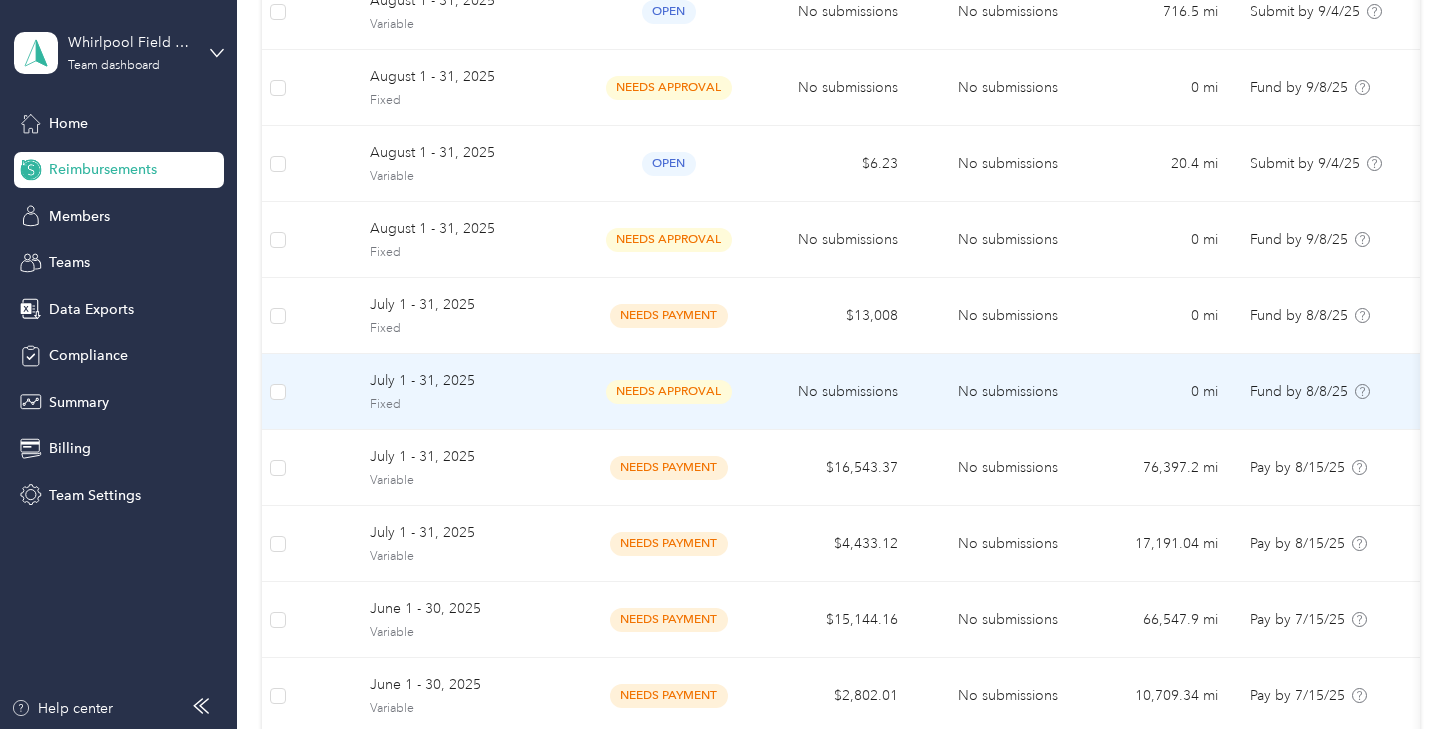 click on "needs approval" at bounding box center (669, 392) 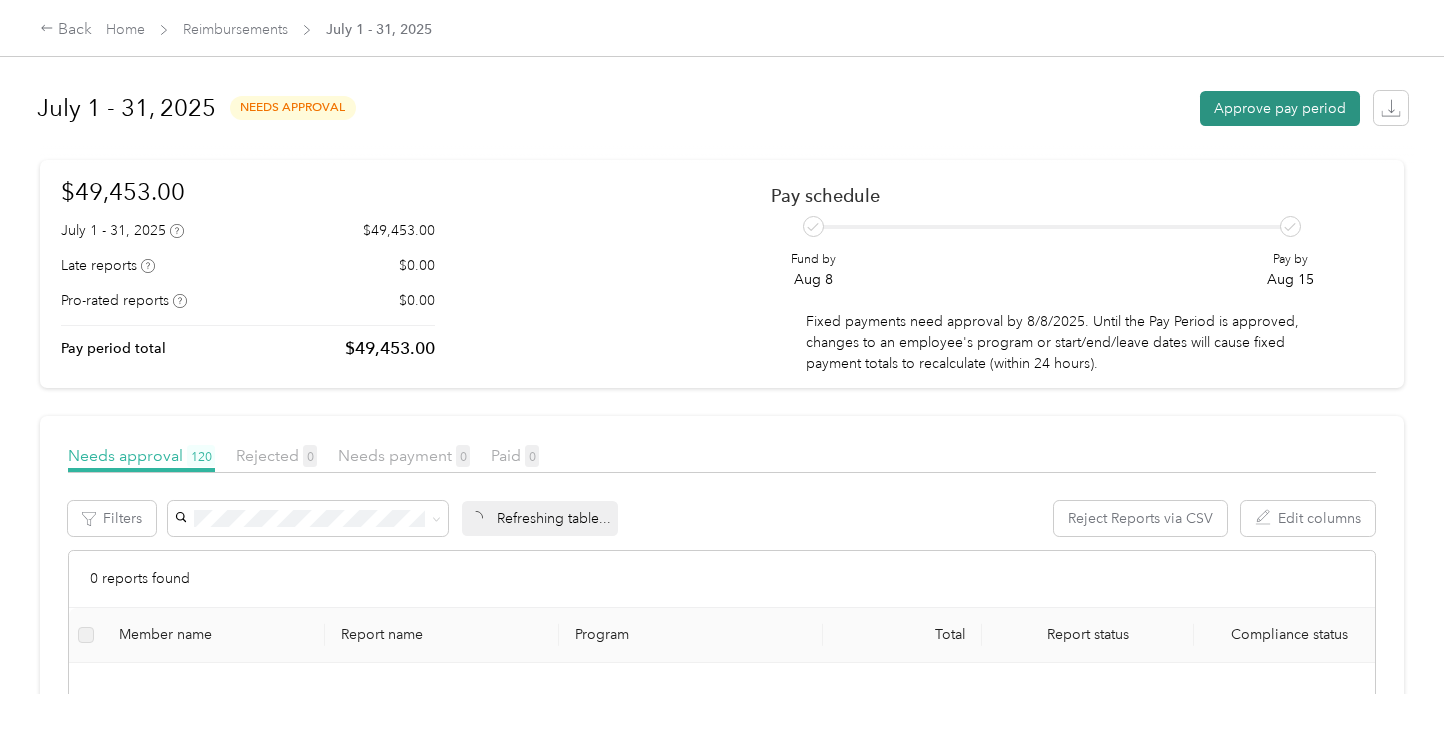click on "Approve pay period" at bounding box center [1280, 108] 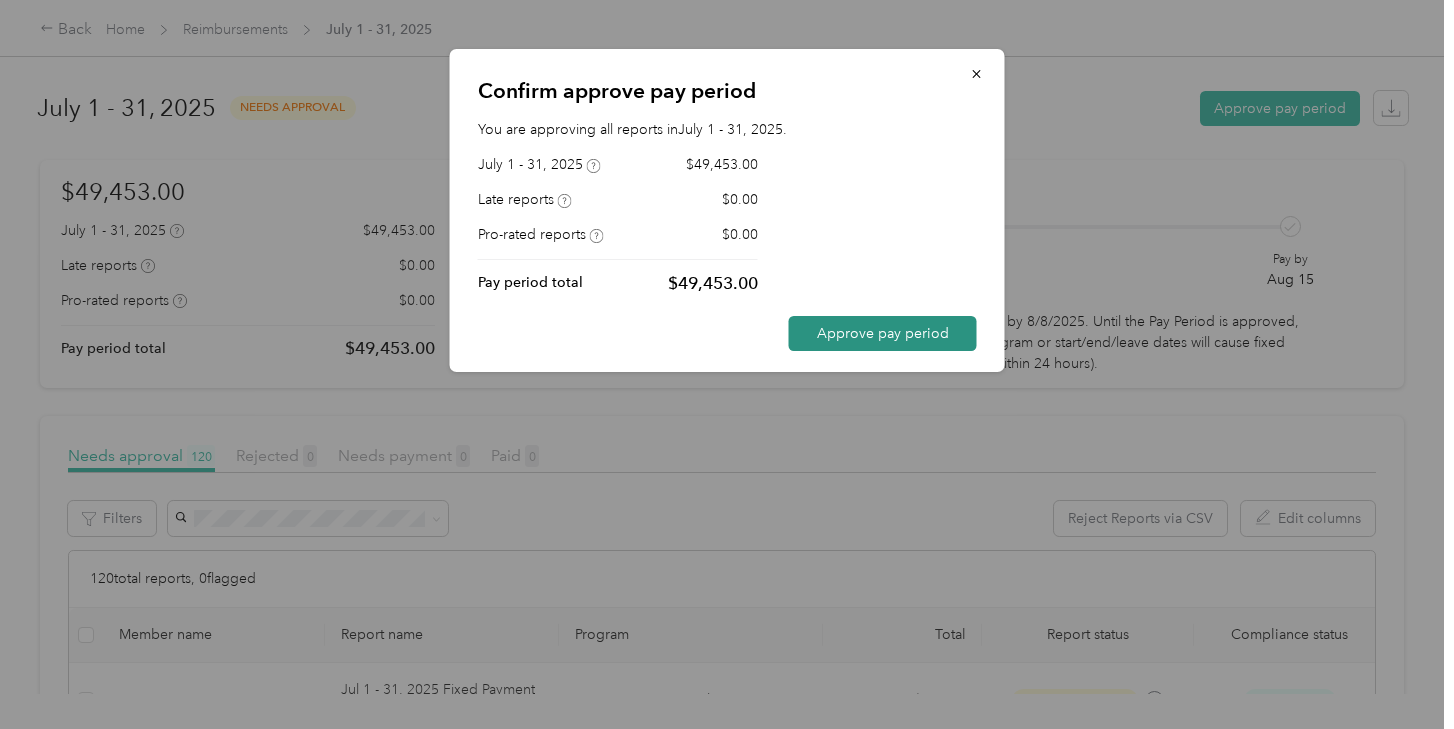 click on "Approve pay period" at bounding box center (883, 333) 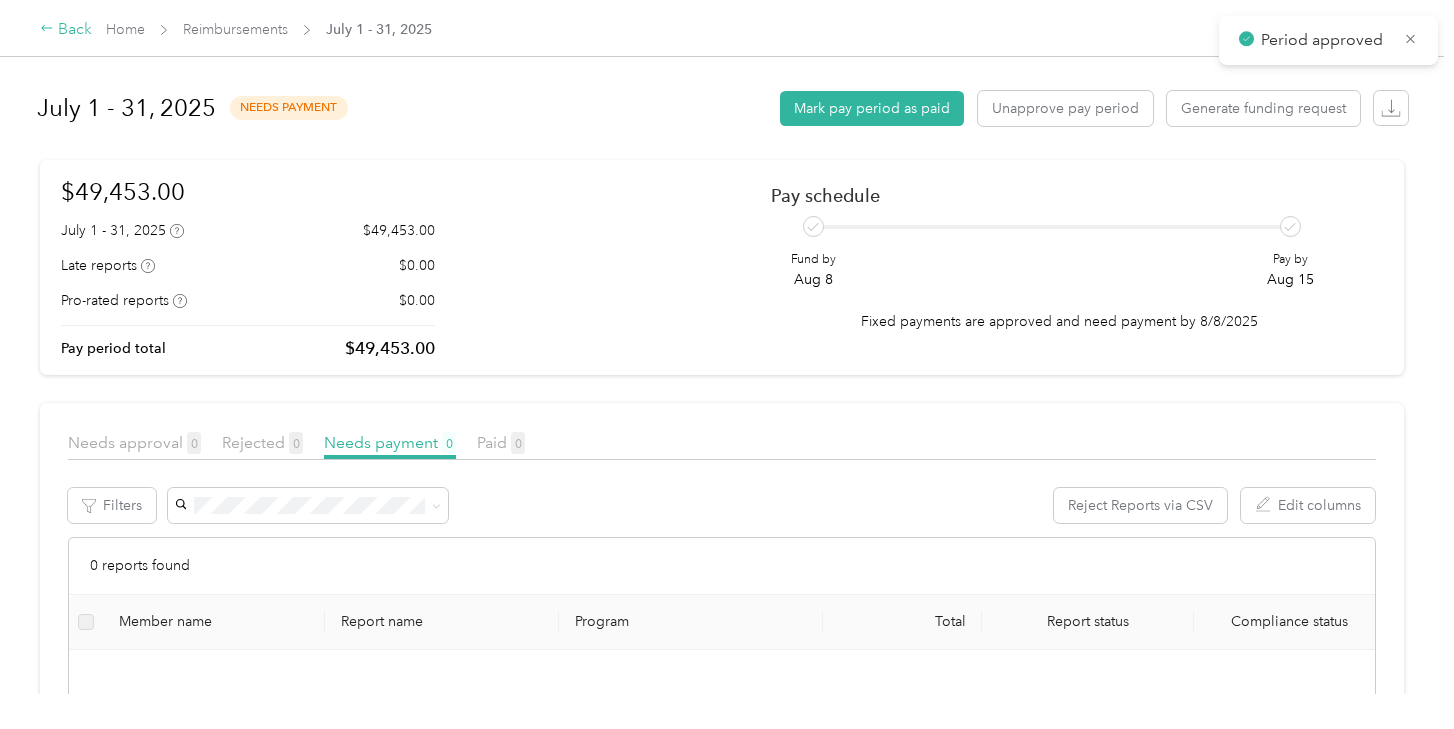 click on "Back" at bounding box center [66, 30] 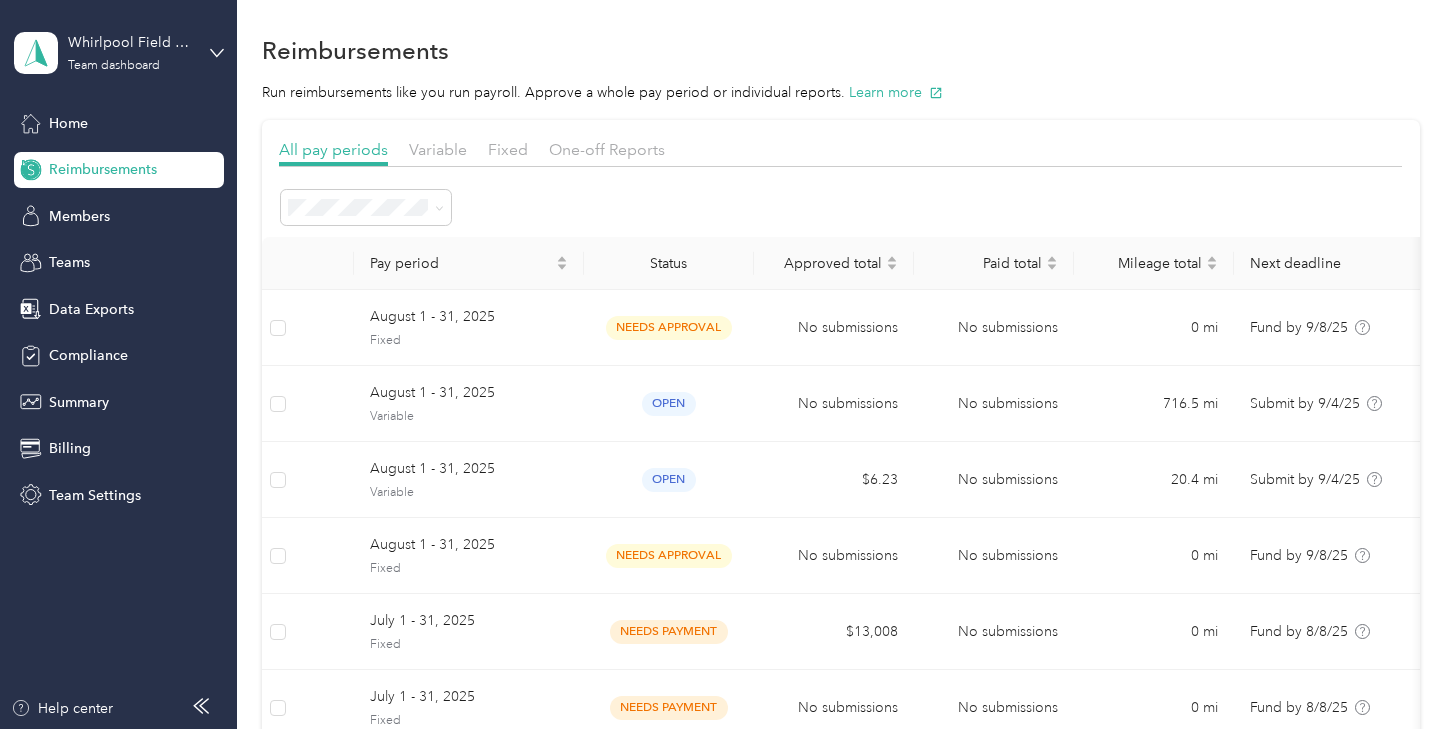 scroll, scrollTop: 0, scrollLeft: 0, axis: both 